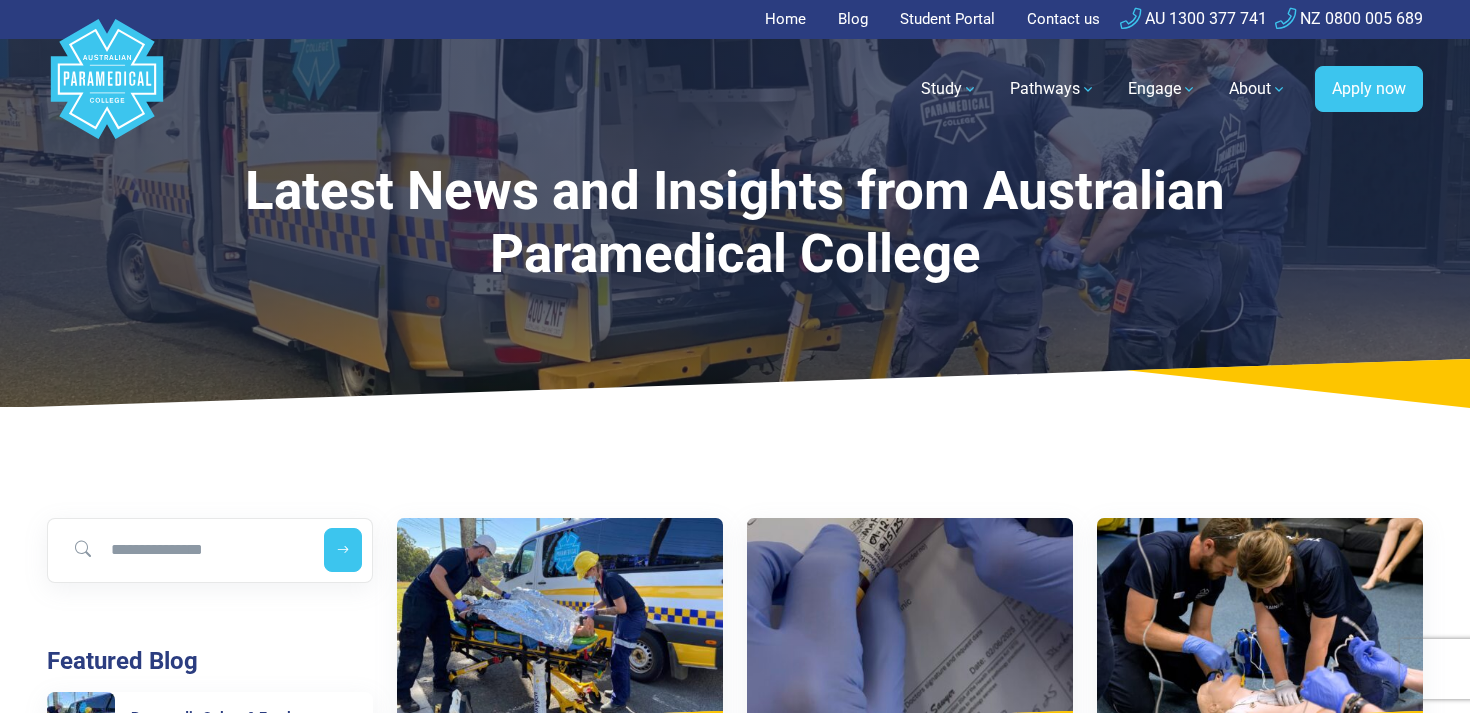 scroll, scrollTop: 0, scrollLeft: 0, axis: both 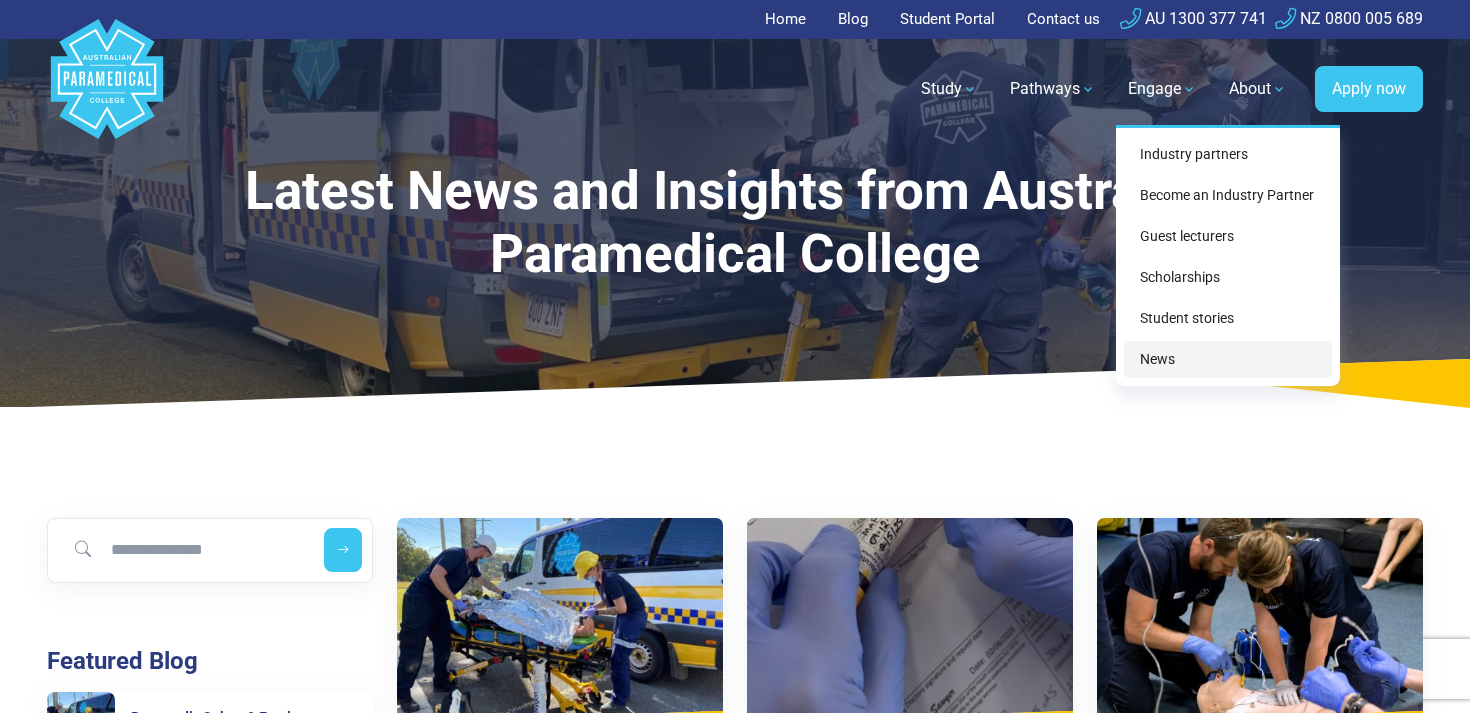 click on "News" at bounding box center [1228, 359] 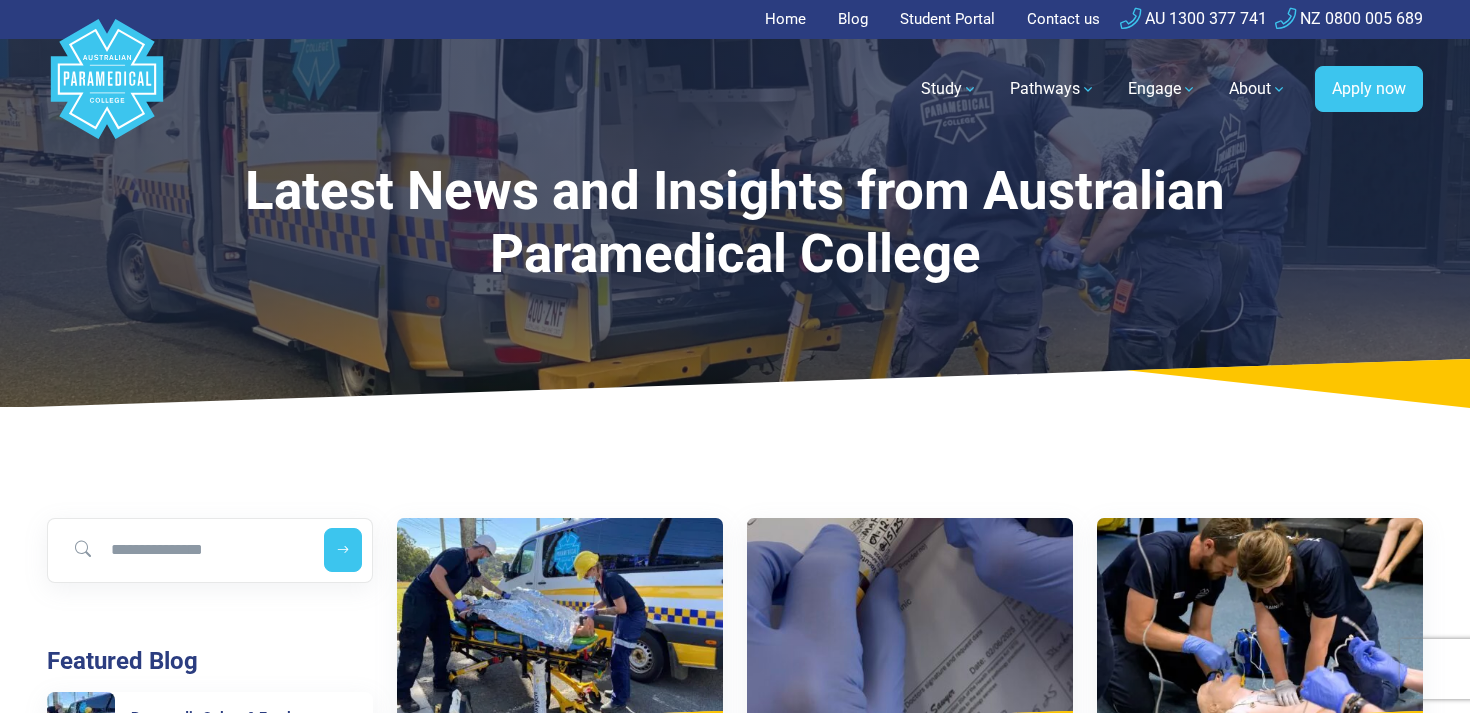 scroll, scrollTop: 0, scrollLeft: 0, axis: both 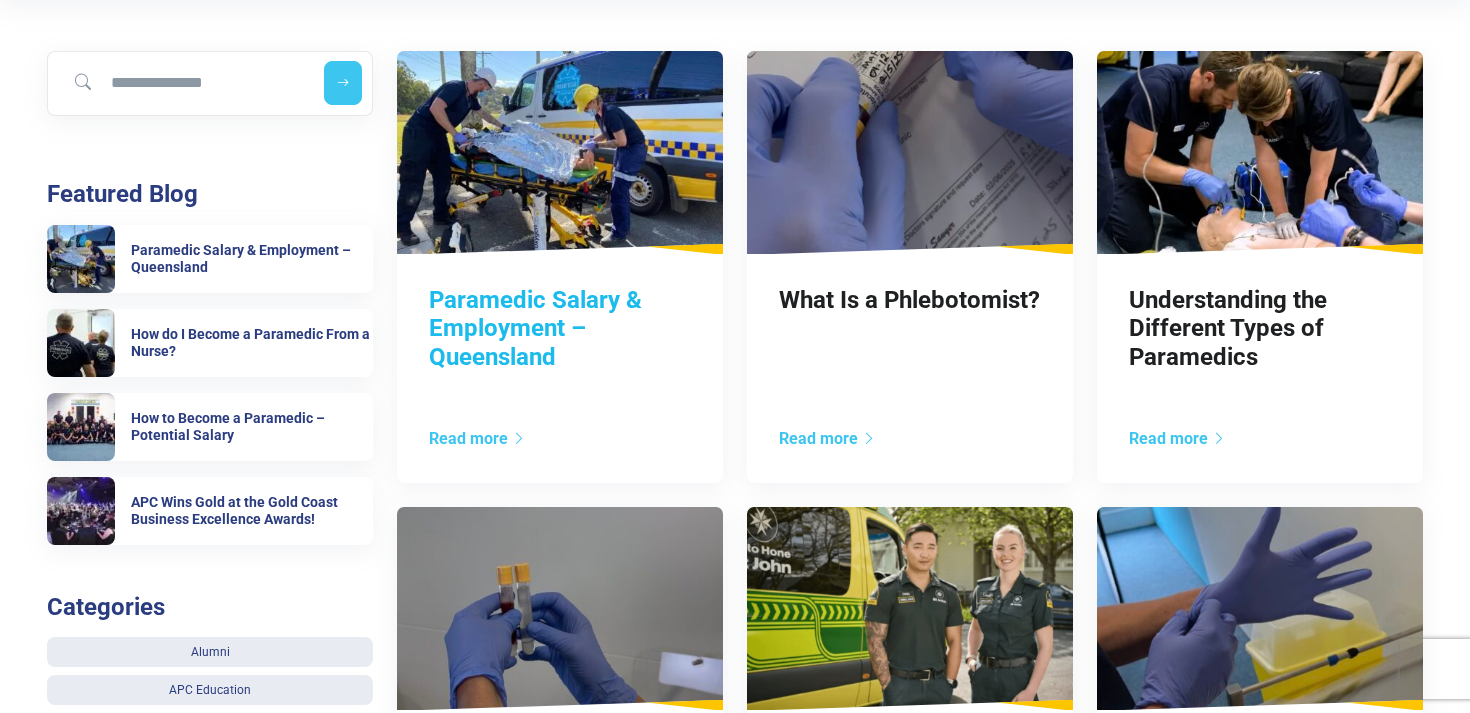 click on "Paramedic Salary & Employment – Queensland" at bounding box center (535, 329) 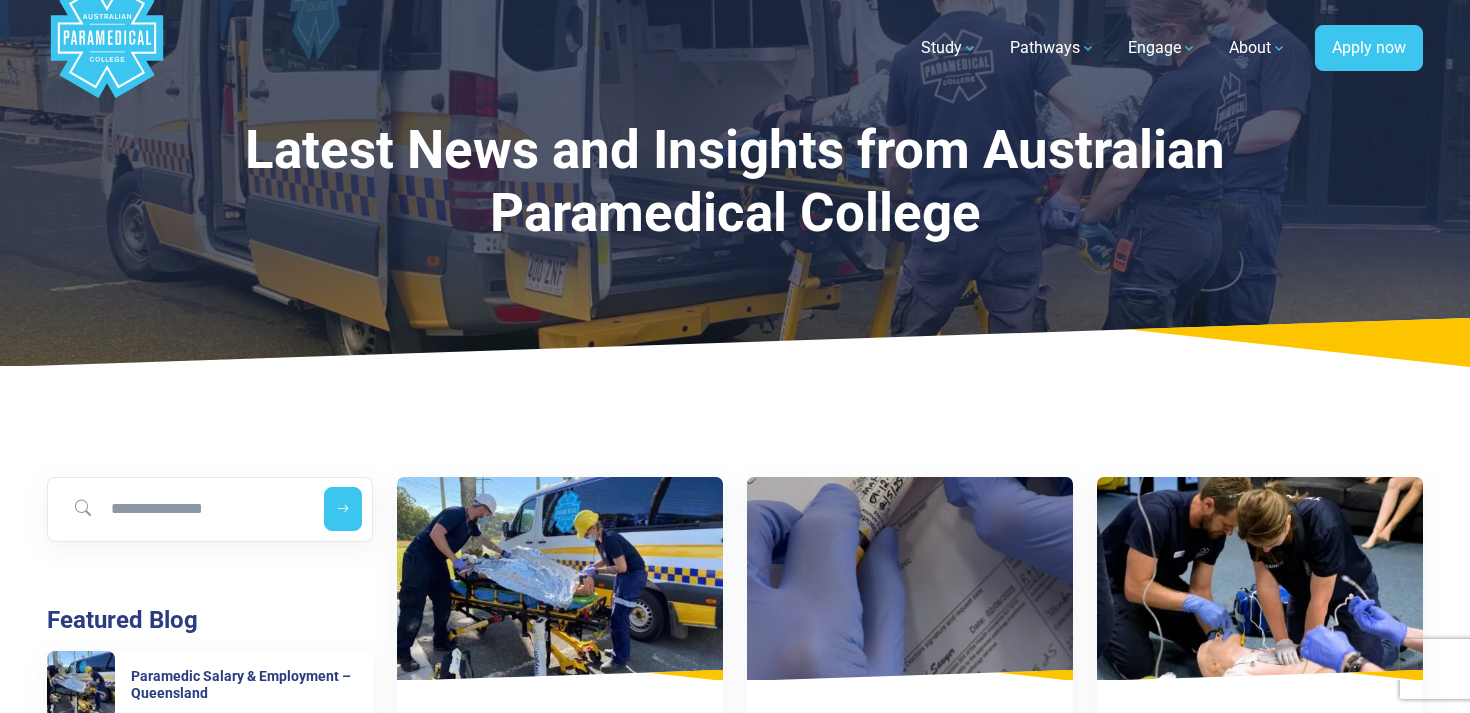 scroll, scrollTop: 0, scrollLeft: 0, axis: both 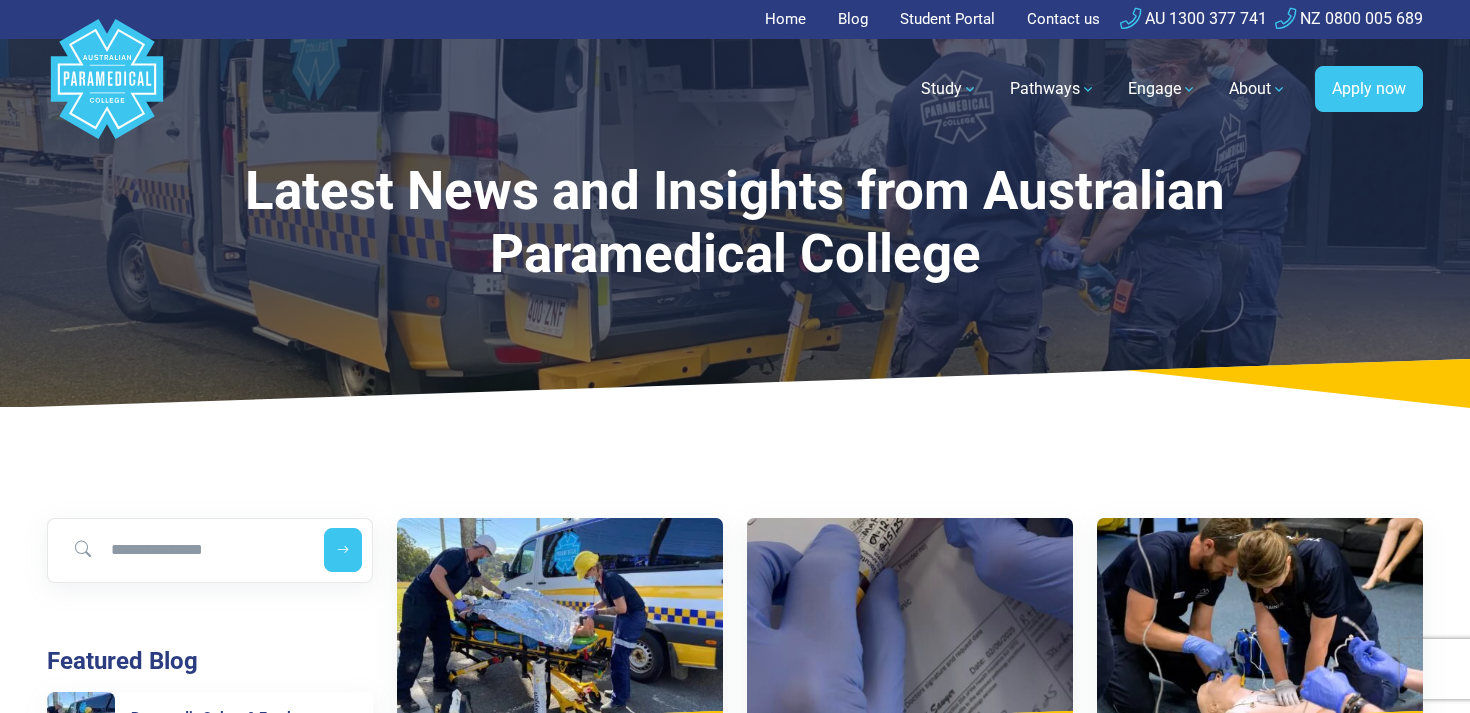 click on "Home" at bounding box center (791, 19) 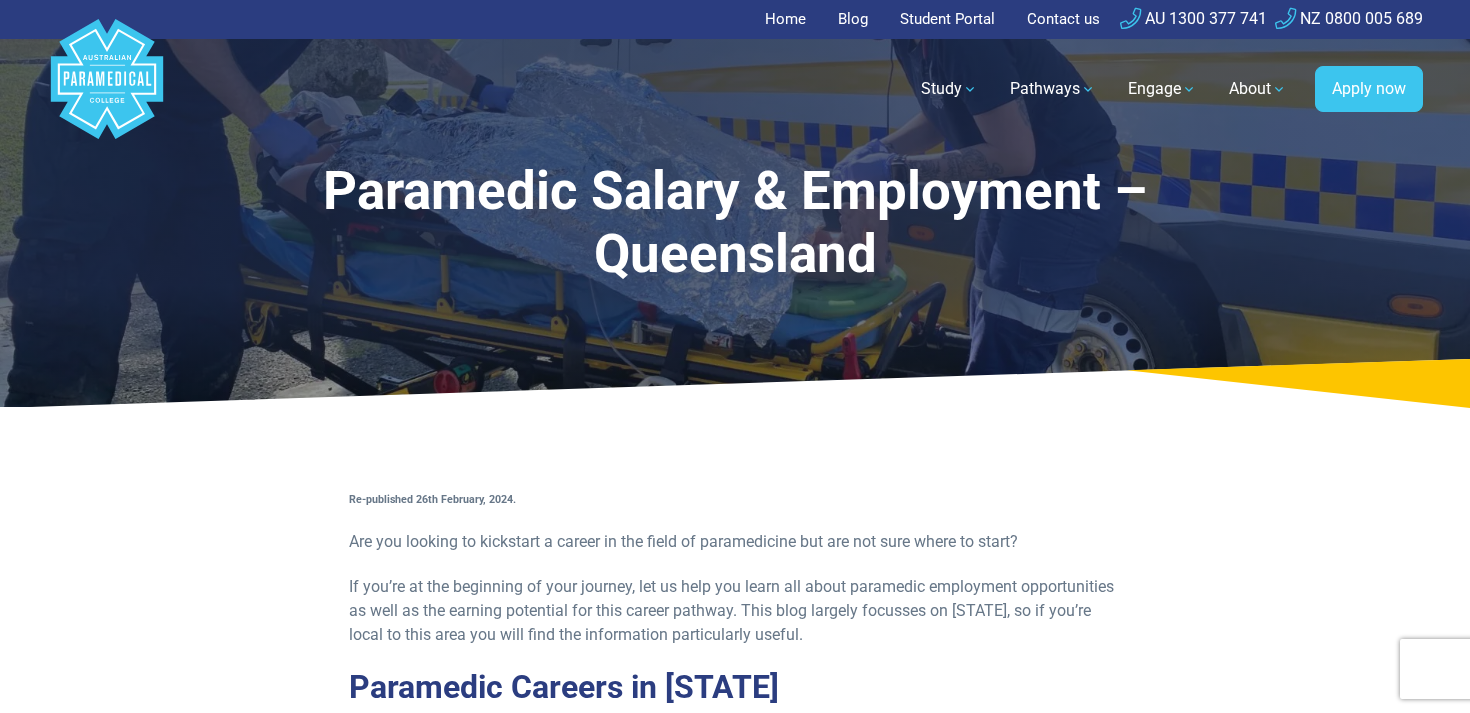 scroll, scrollTop: 0, scrollLeft: 0, axis: both 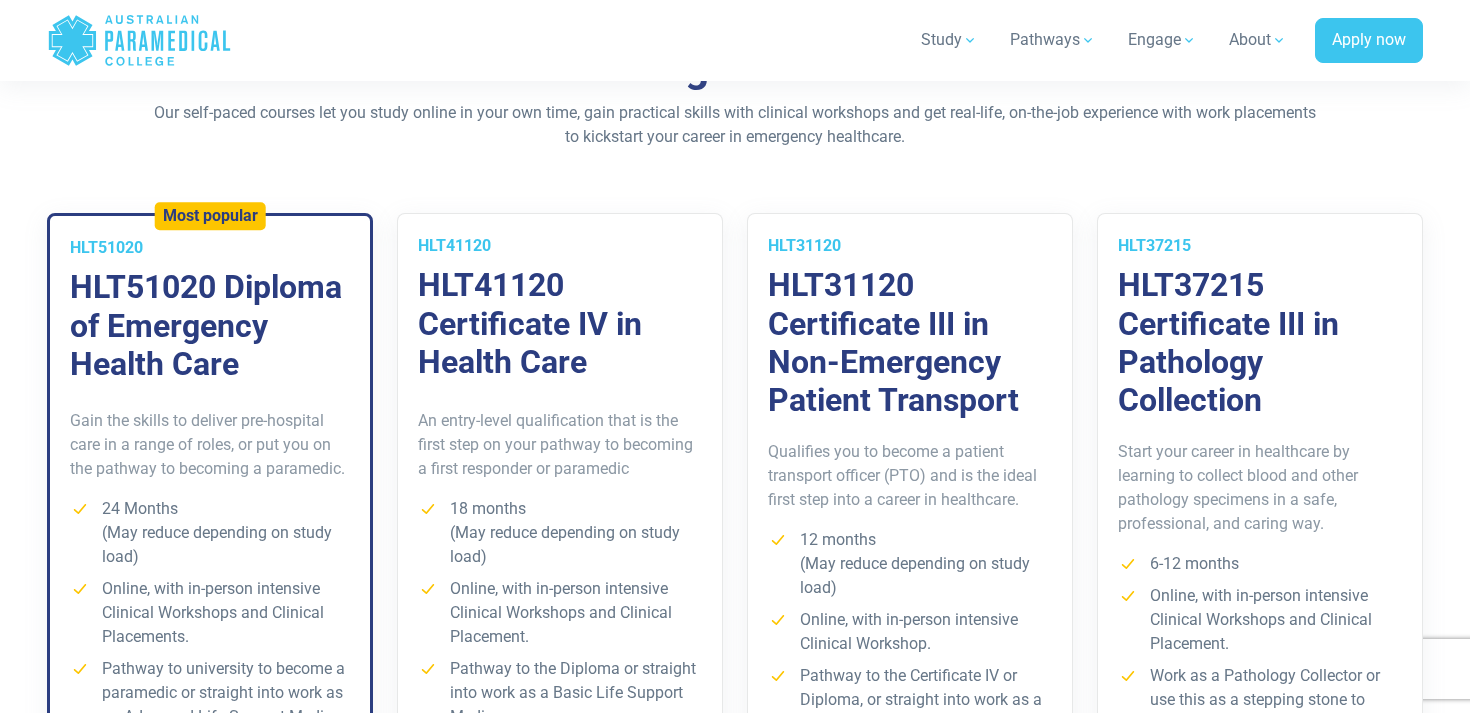 click on "HLT41120
HLT41120 Certificate IV in Health Care
An entry-level qualification that is the first step on your pathway to becoming a first responder or paramedic
18 months (May reduce depending on study load)
Online, with in-person intensive Clinical Workshops and Clinical Placement." at bounding box center (560, 525) 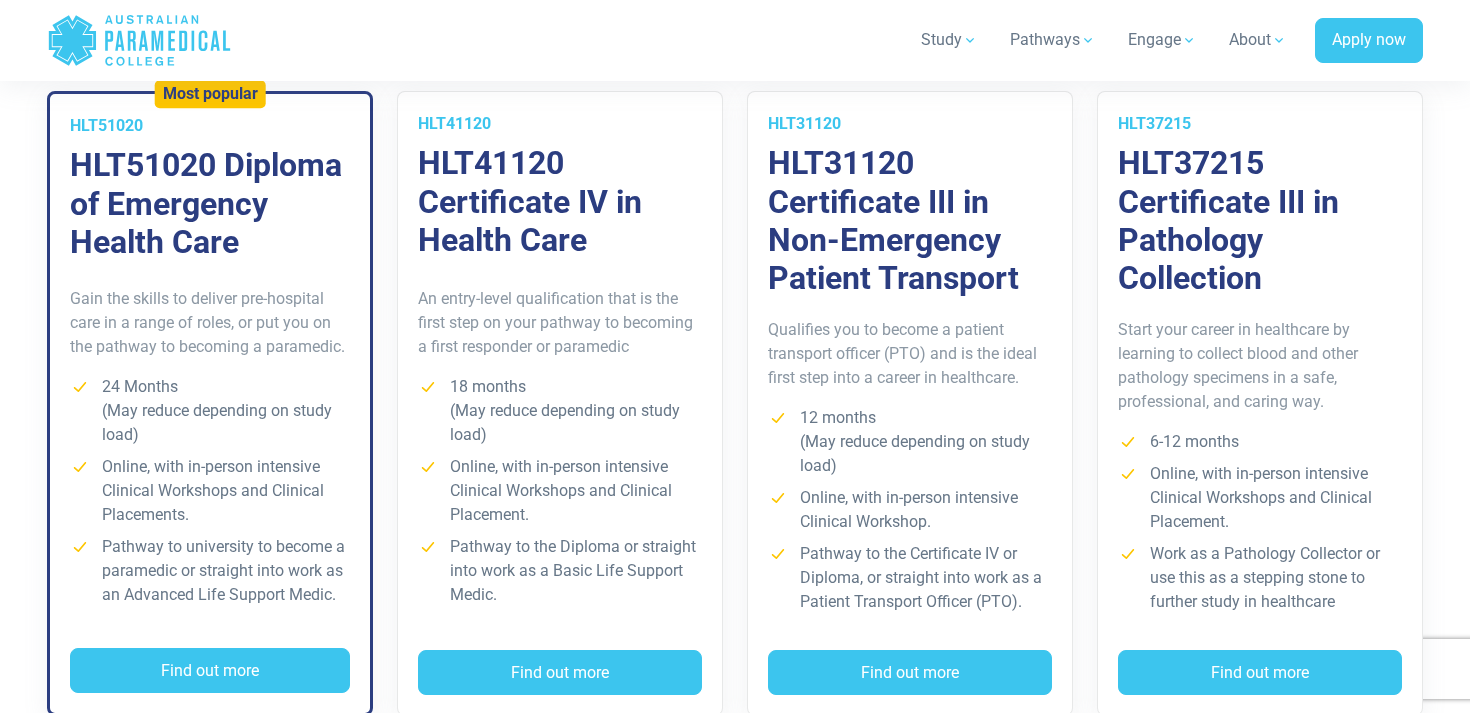 scroll, scrollTop: 1477, scrollLeft: 0, axis: vertical 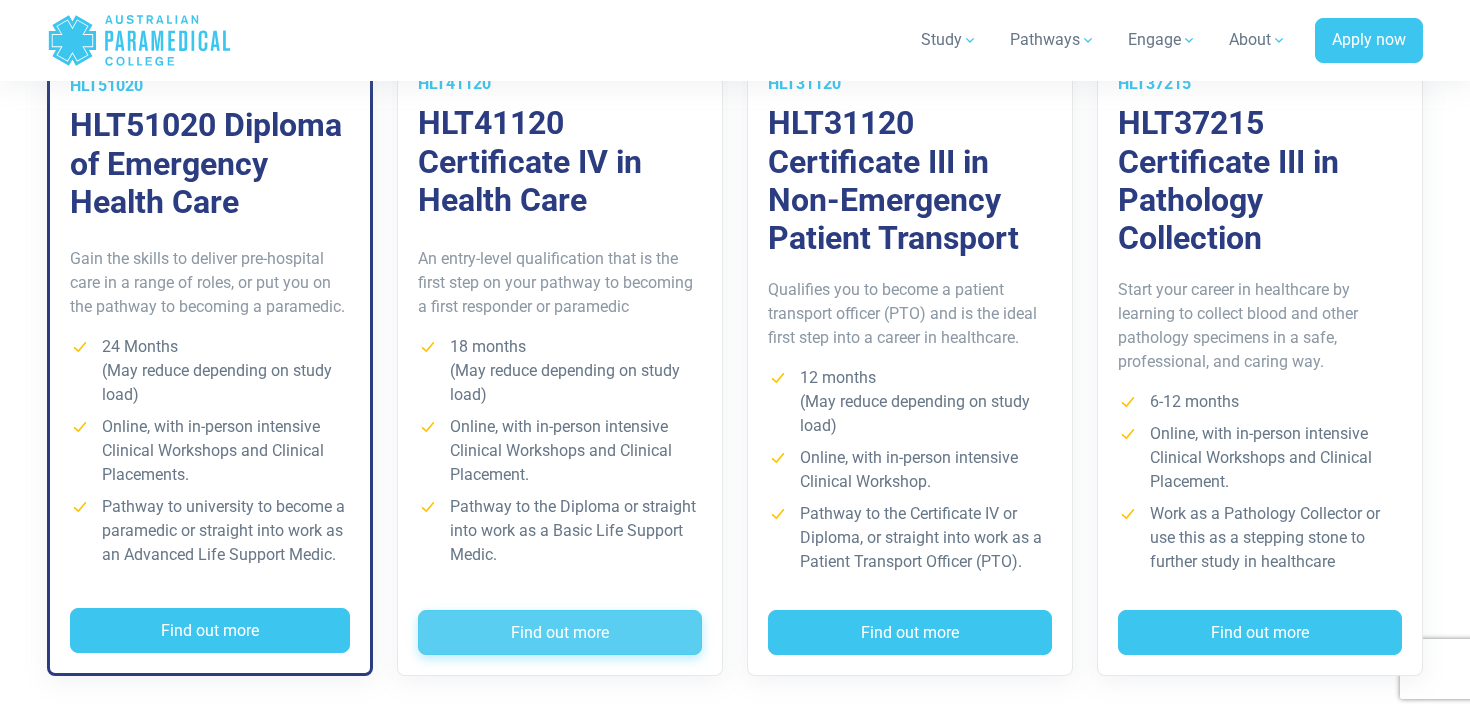 click on "Find out more" at bounding box center (560, 633) 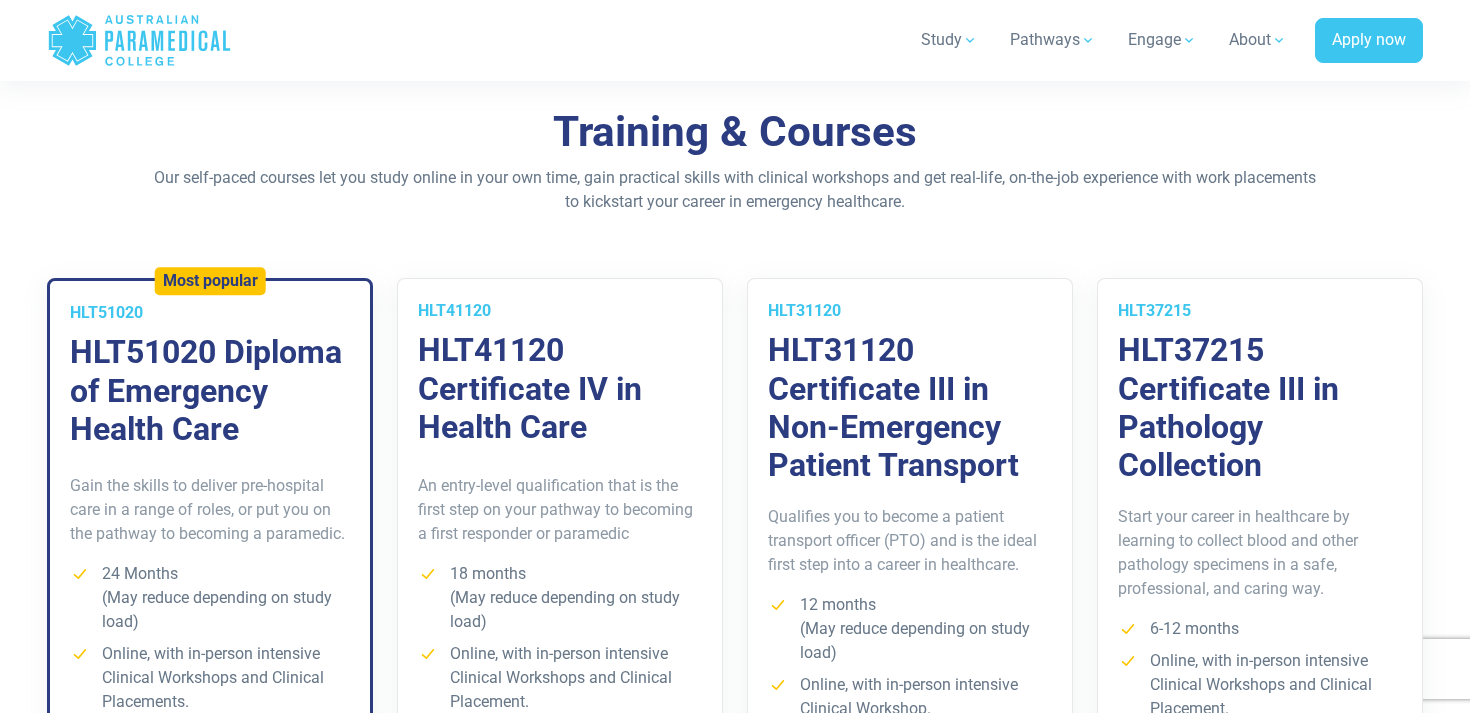 scroll, scrollTop: 1308, scrollLeft: 0, axis: vertical 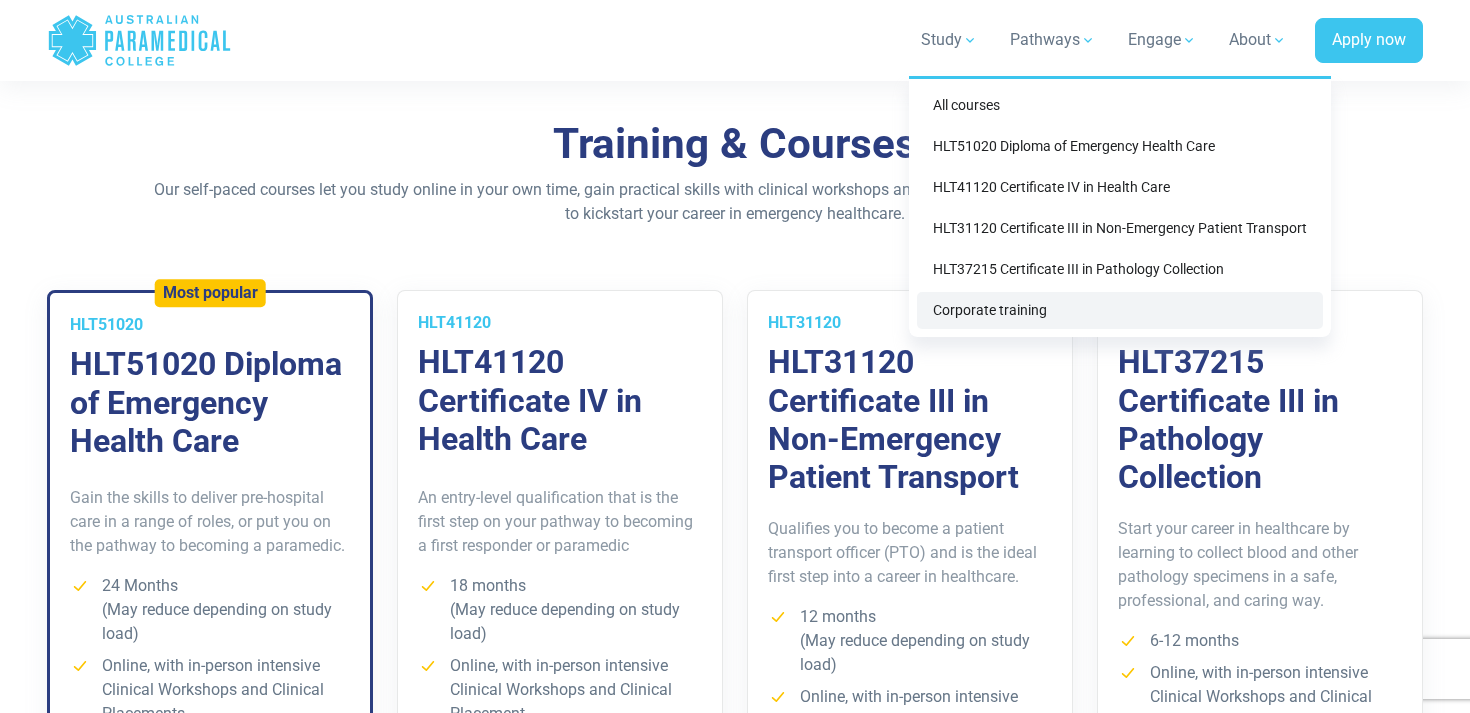 click on "Corporate training" at bounding box center [1120, 310] 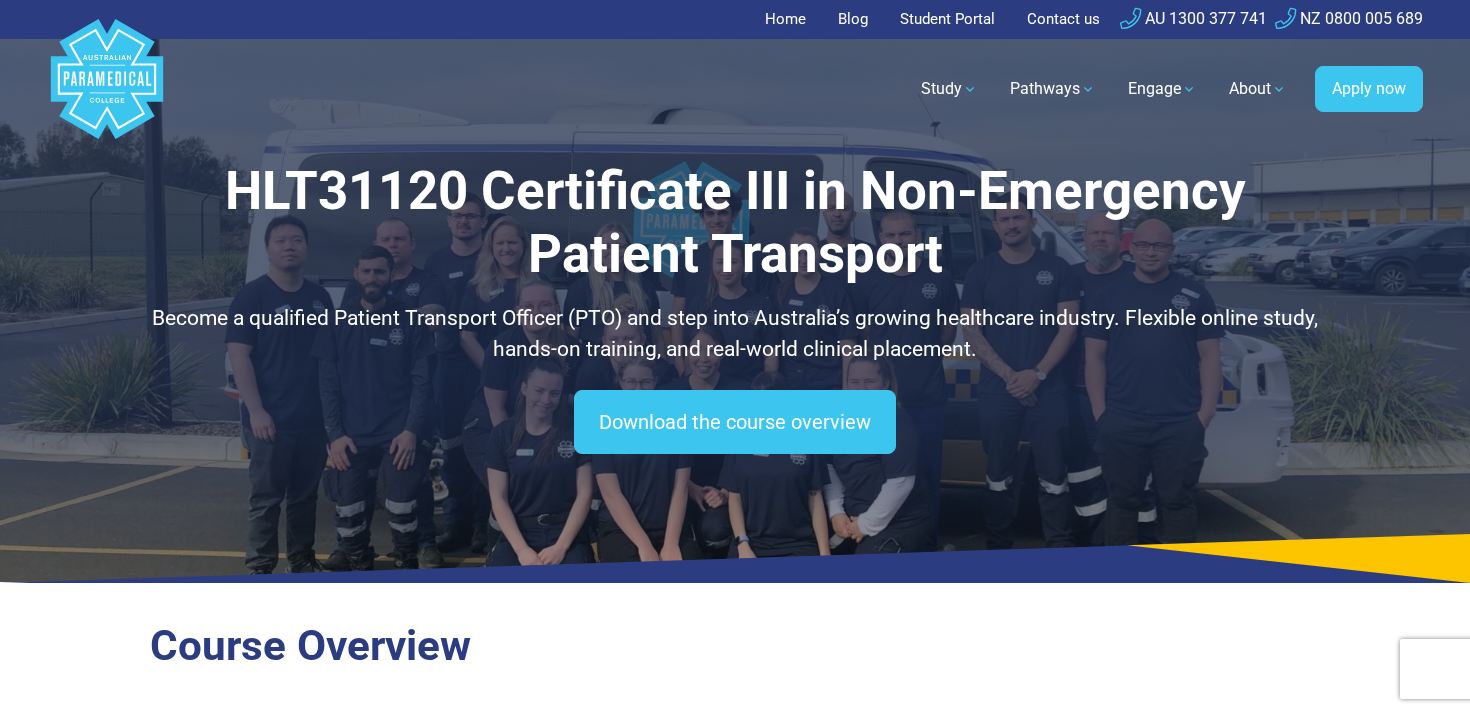 scroll, scrollTop: 0, scrollLeft: 0, axis: both 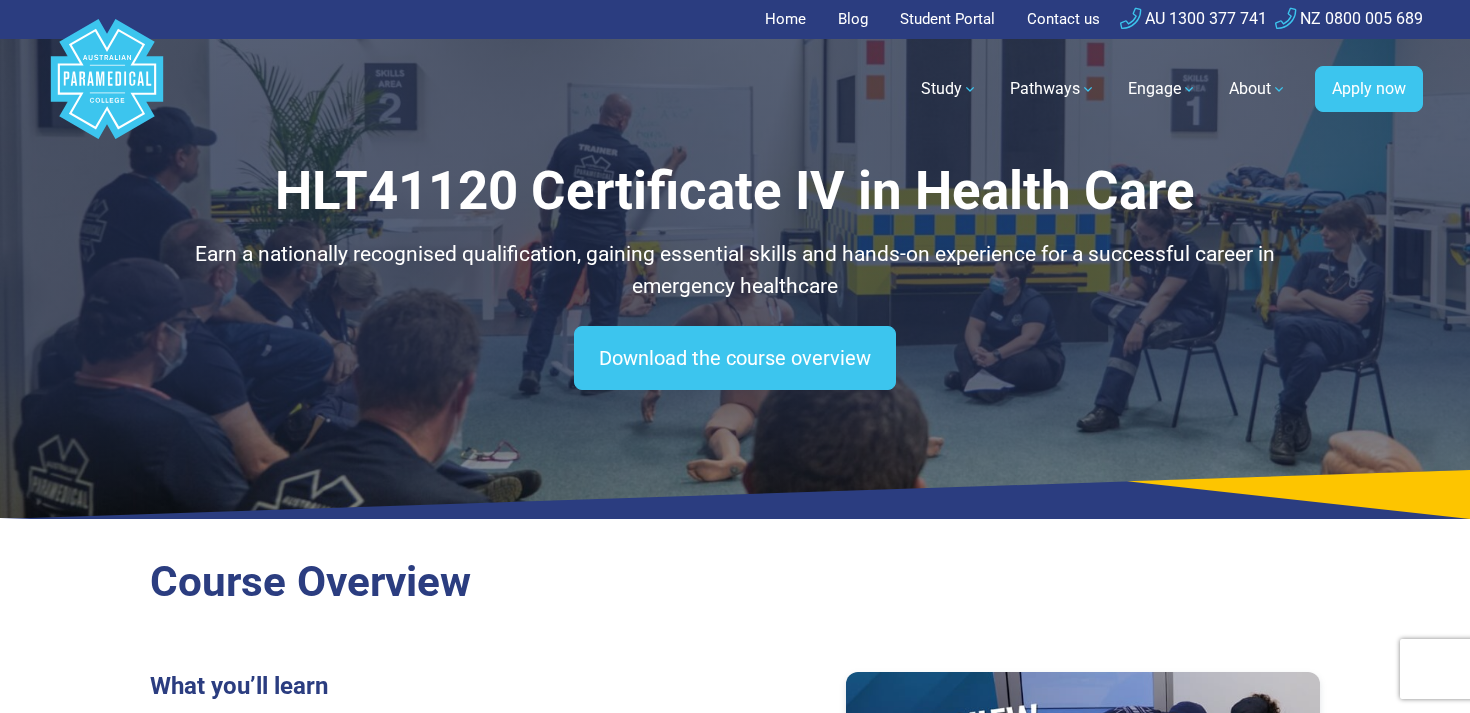 click on "HLT41120 Certificate IV in Health Care" at bounding box center (735, 191) 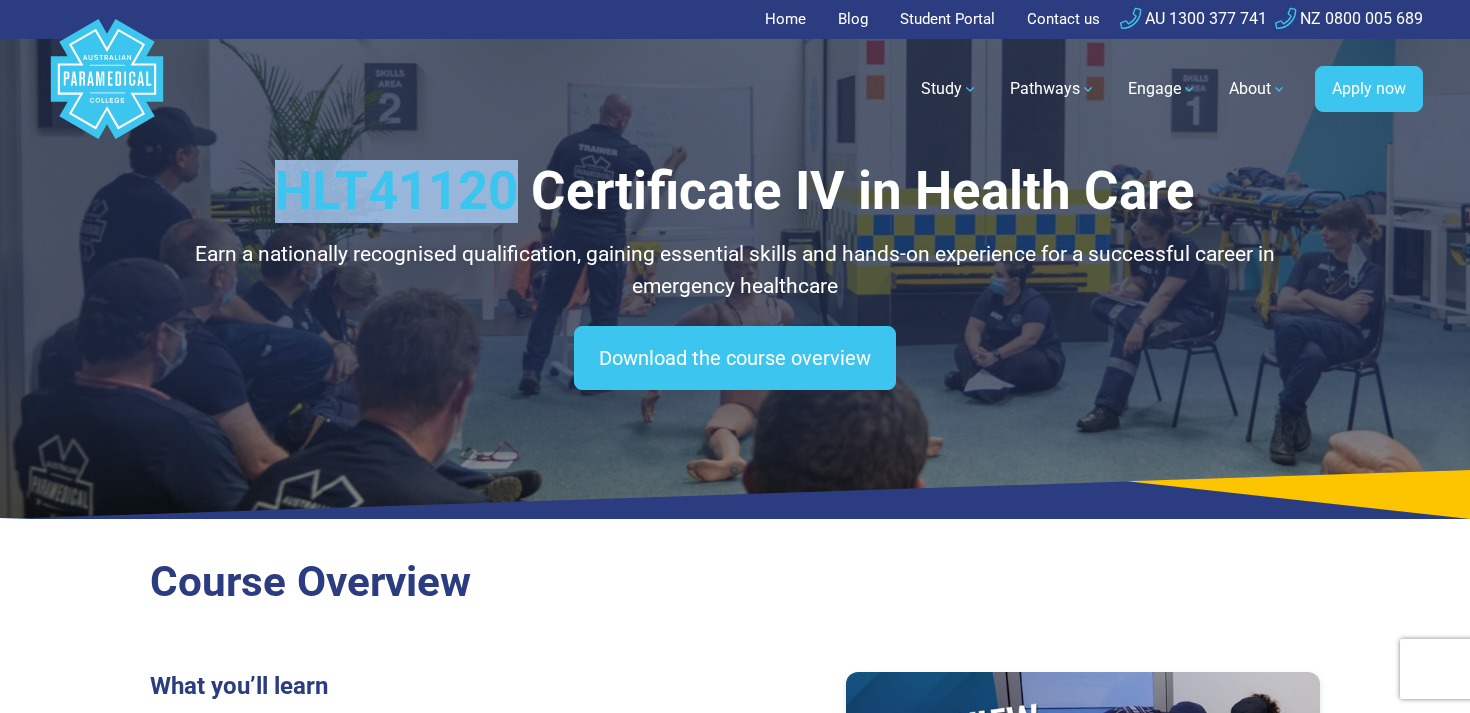 click on "HLT41120 Certificate IV in Health Care" at bounding box center [735, 191] 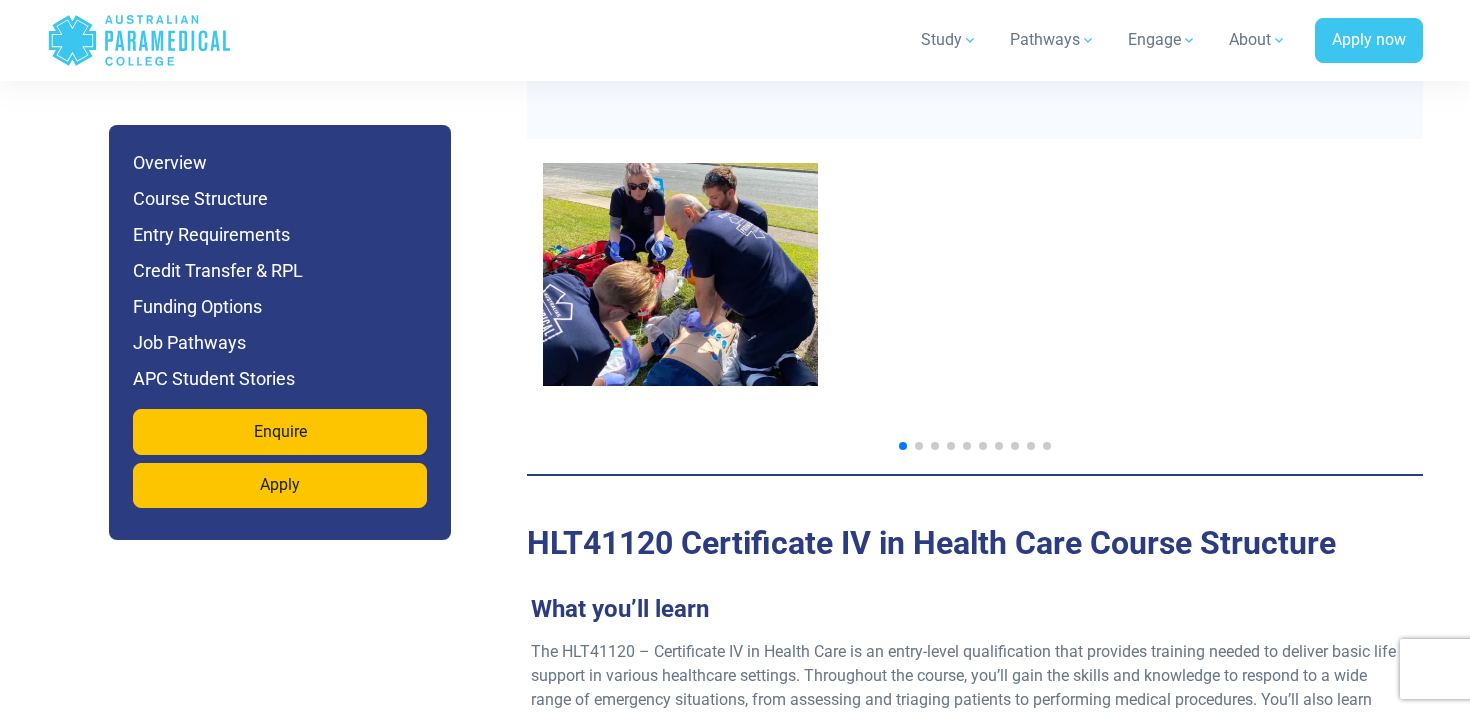 scroll, scrollTop: 1967, scrollLeft: 0, axis: vertical 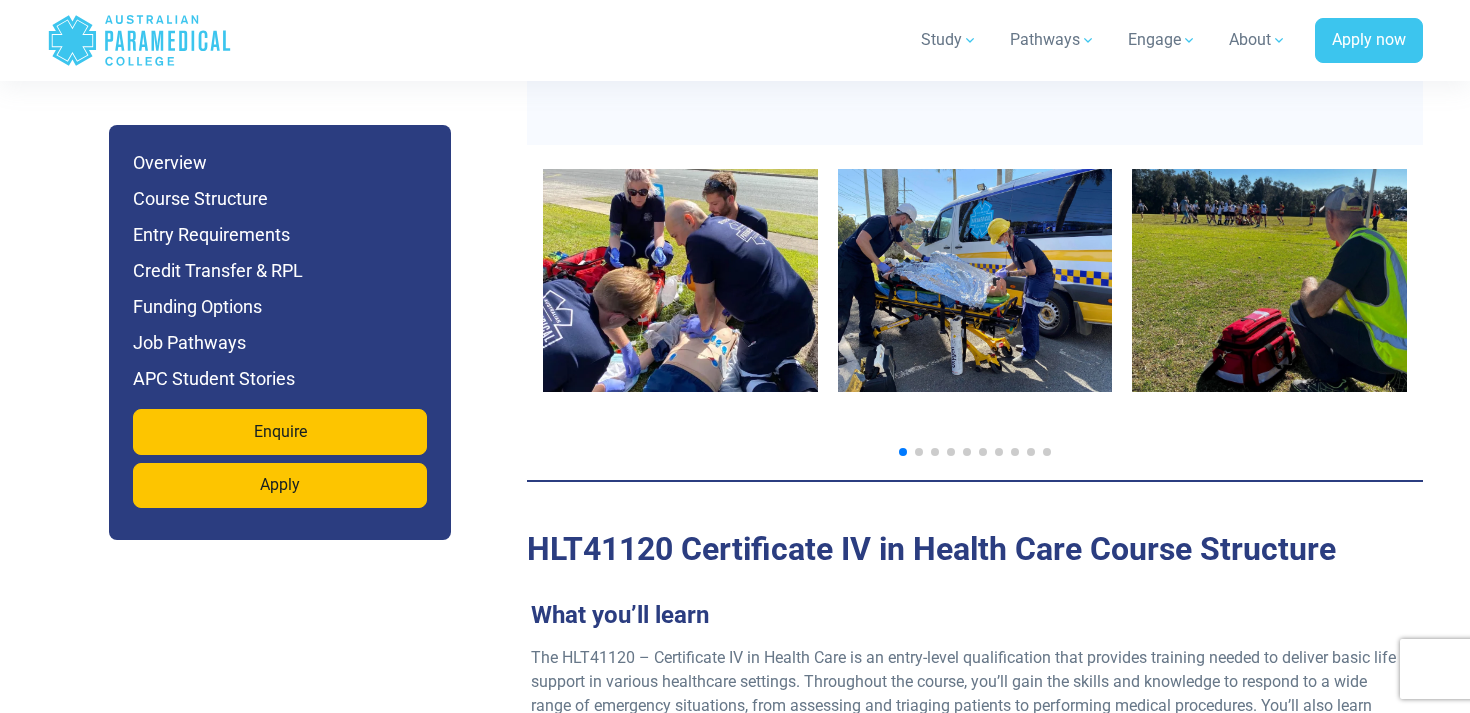 click at bounding box center (919, 452) 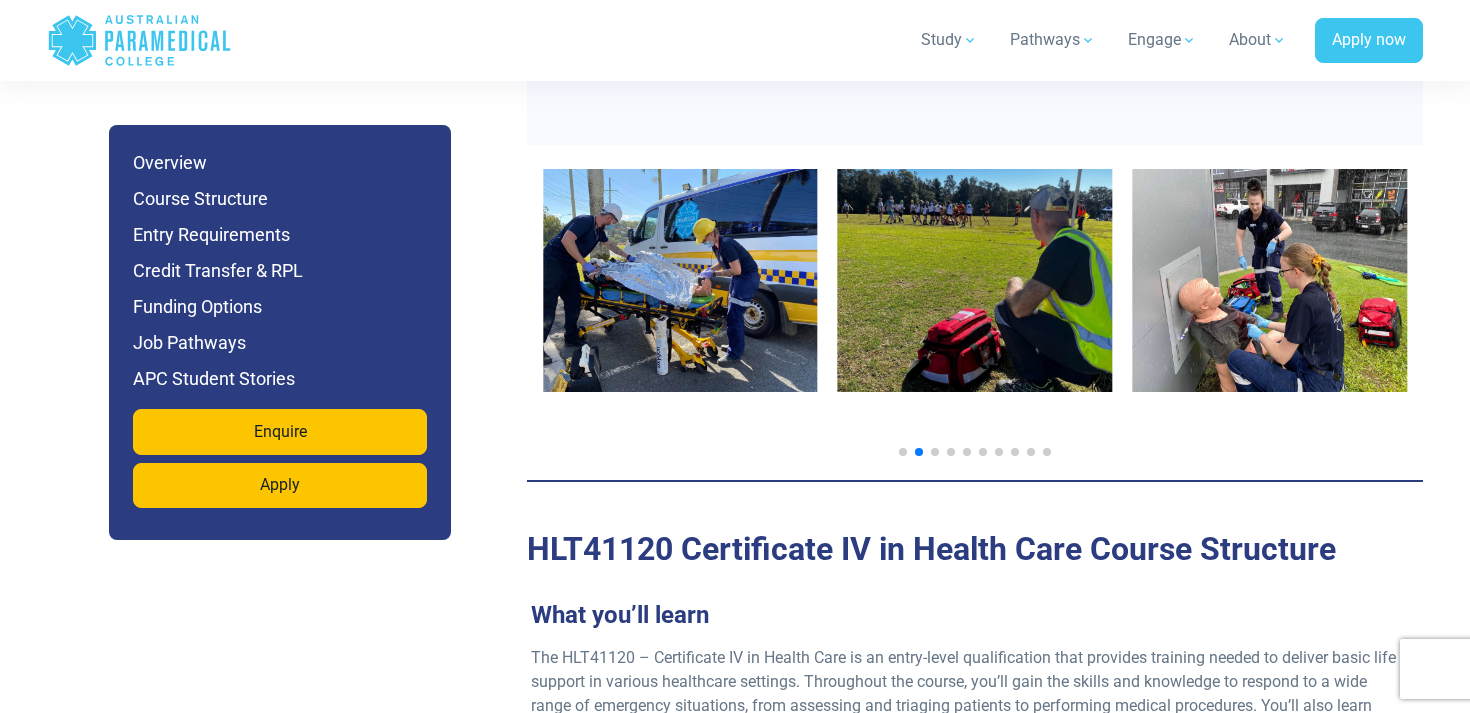click at bounding box center (975, 452) 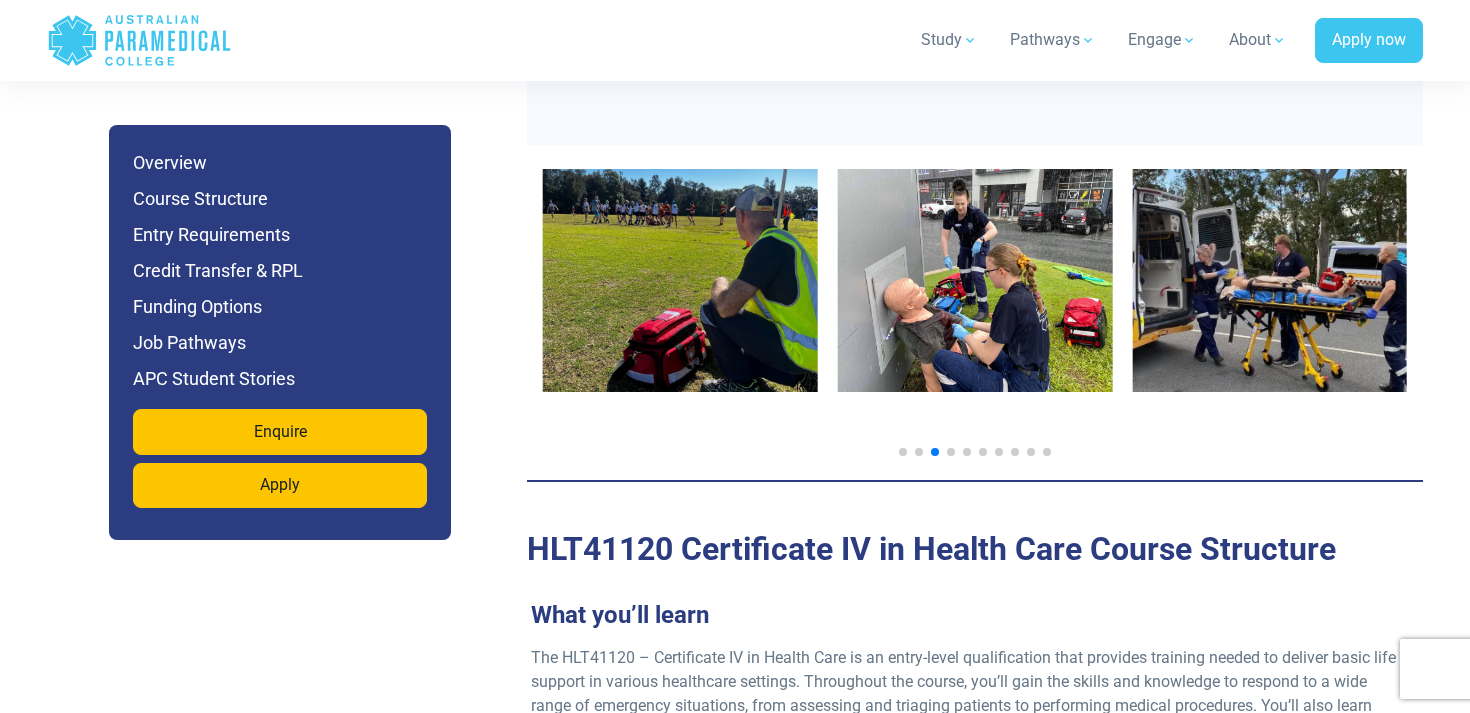 click at bounding box center (951, 452) 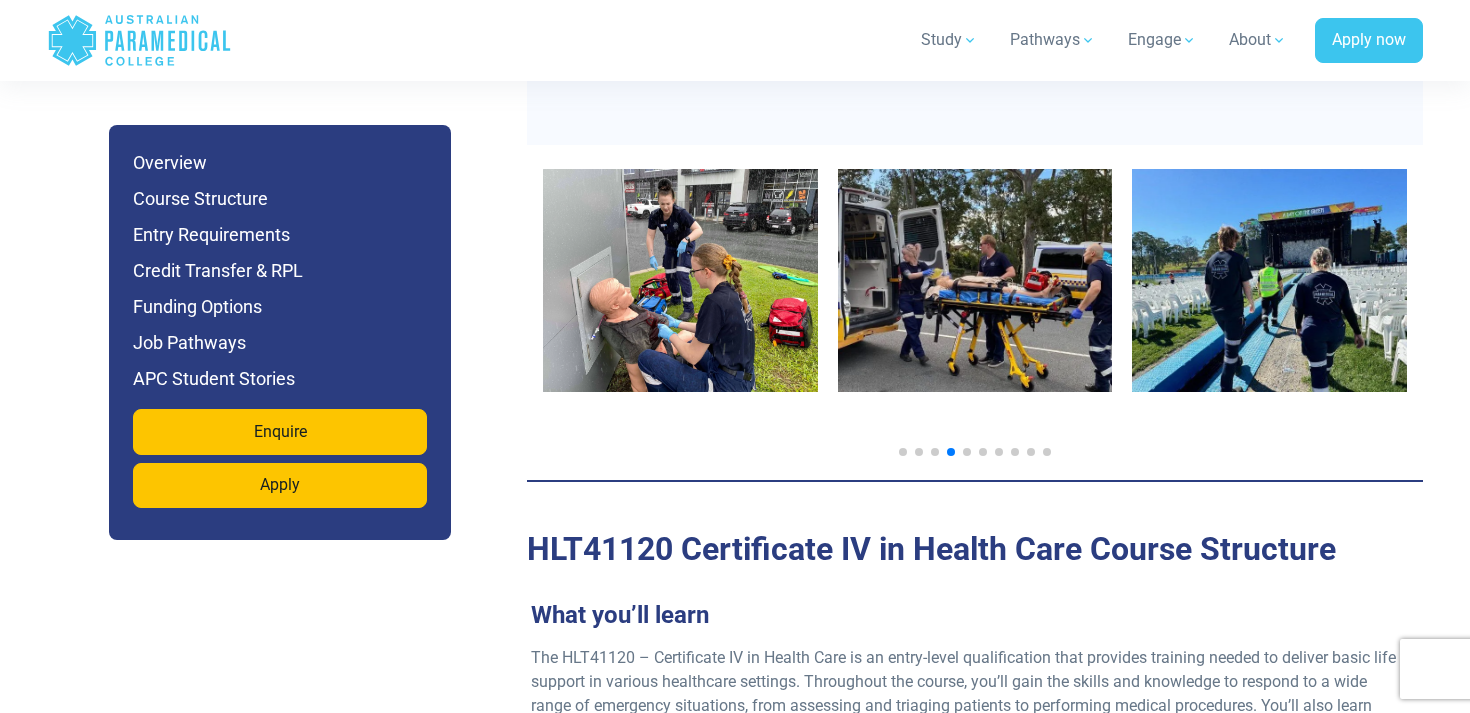 click at bounding box center (975, 452) 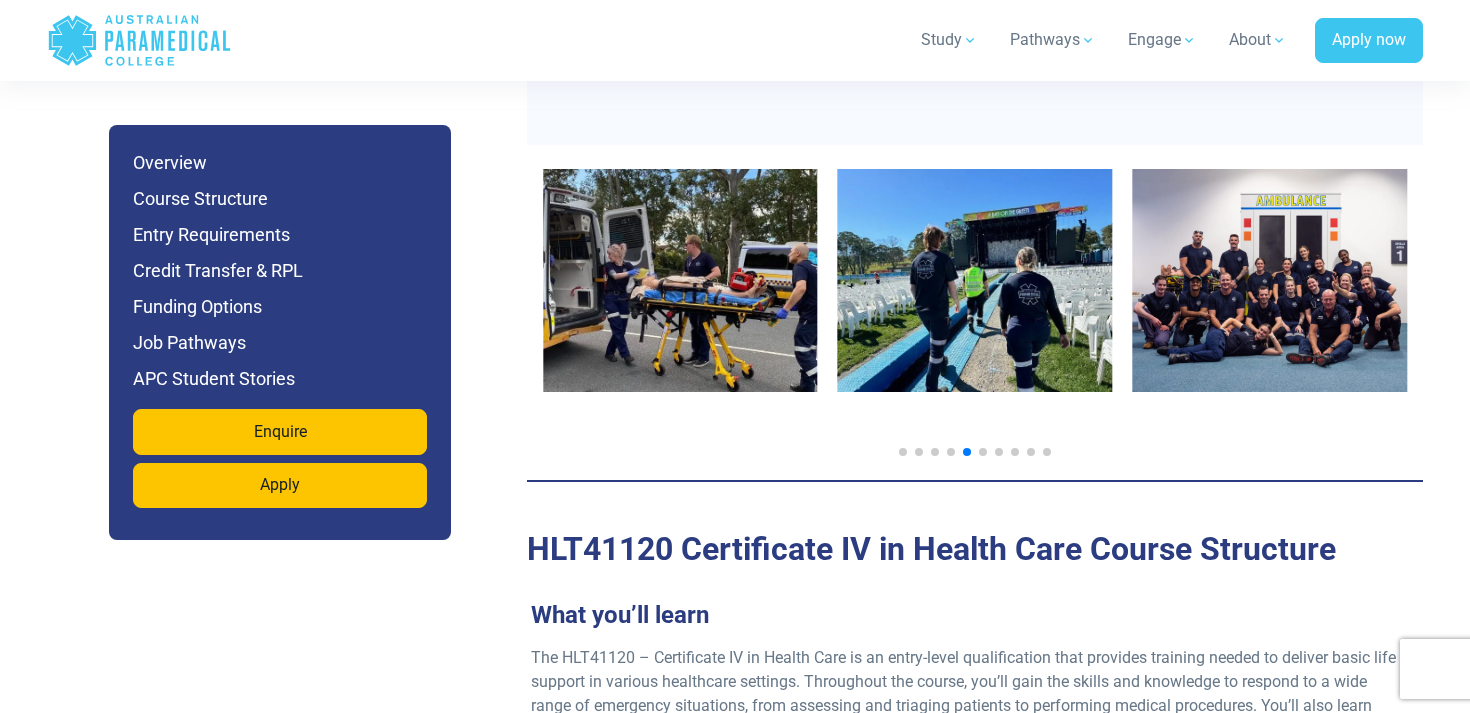click at bounding box center (975, 452) 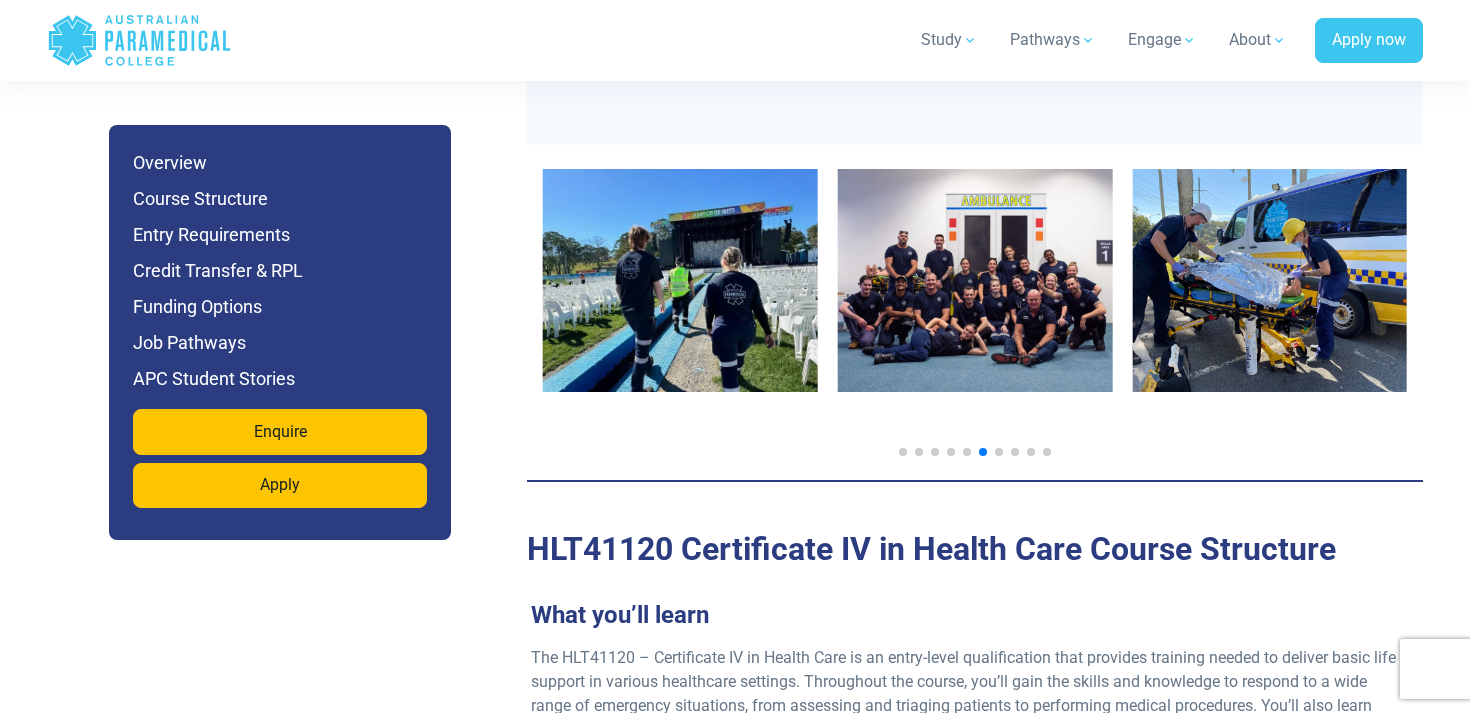 click at bounding box center (999, 452) 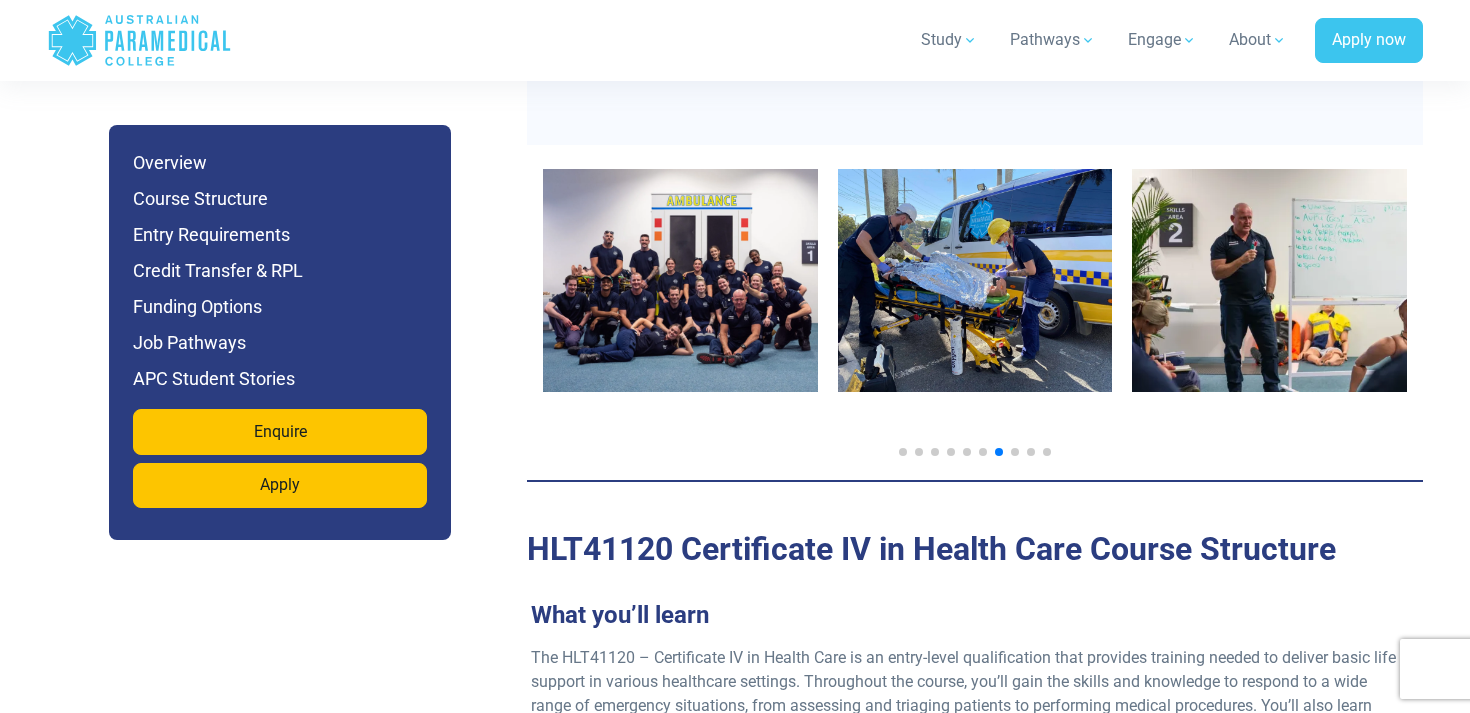 click at bounding box center [1015, 452] 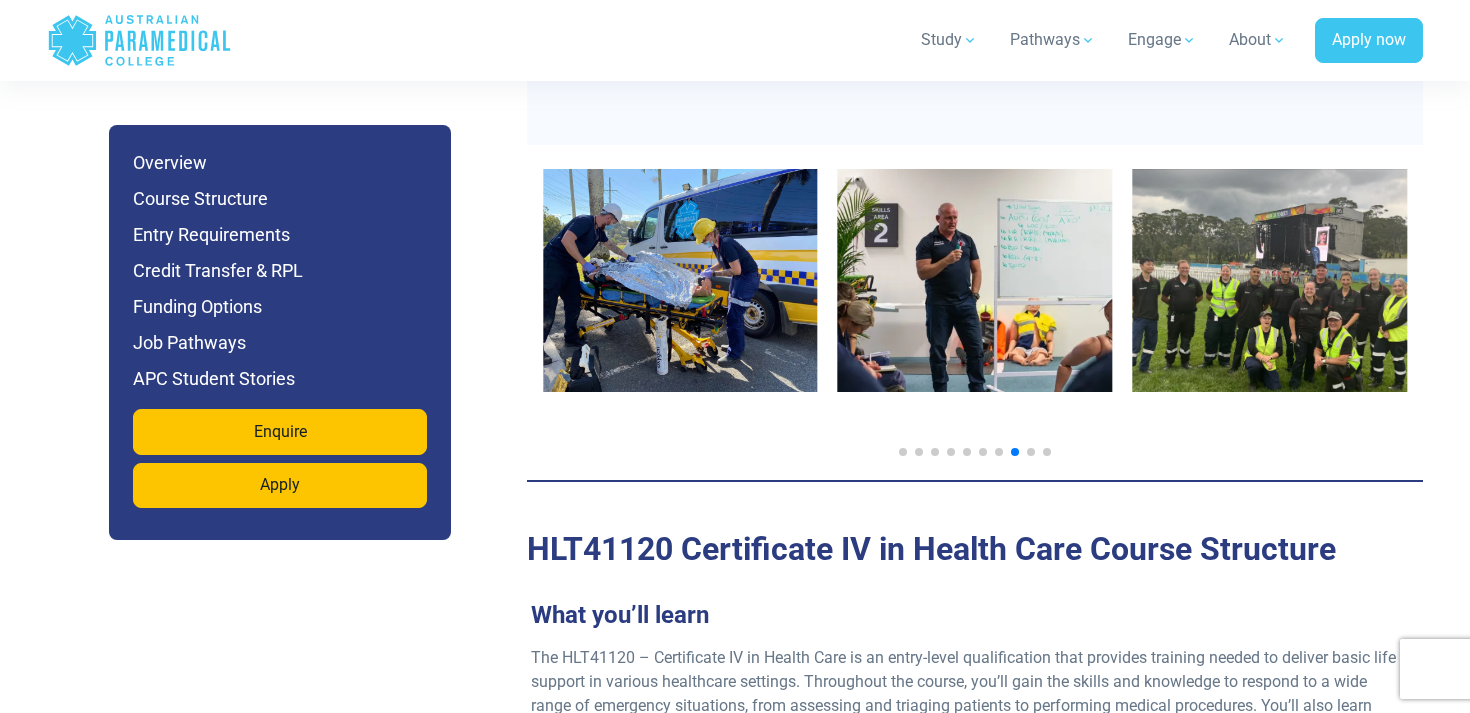 click at bounding box center (680, 280) 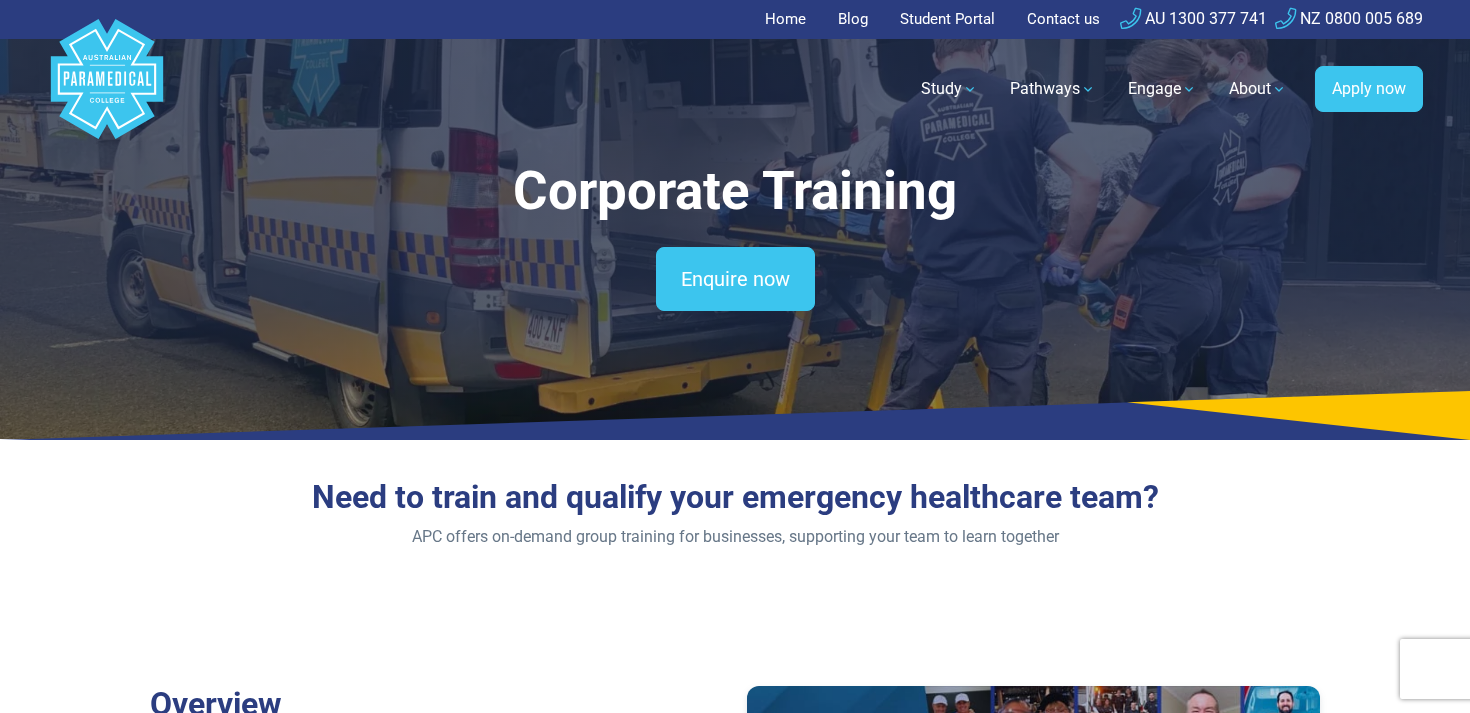 scroll, scrollTop: 306, scrollLeft: 0, axis: vertical 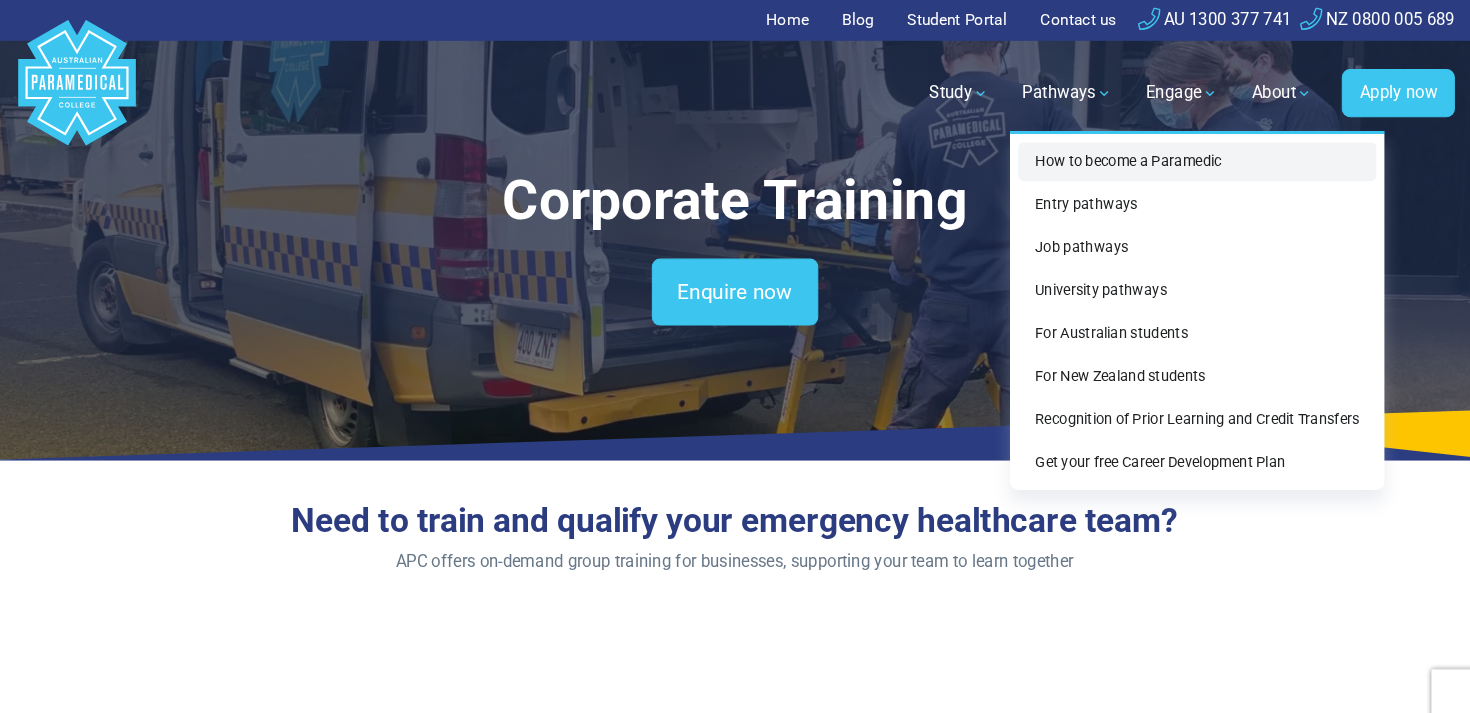 click on "How to become a Paramedic" at bounding box center (1177, 154) 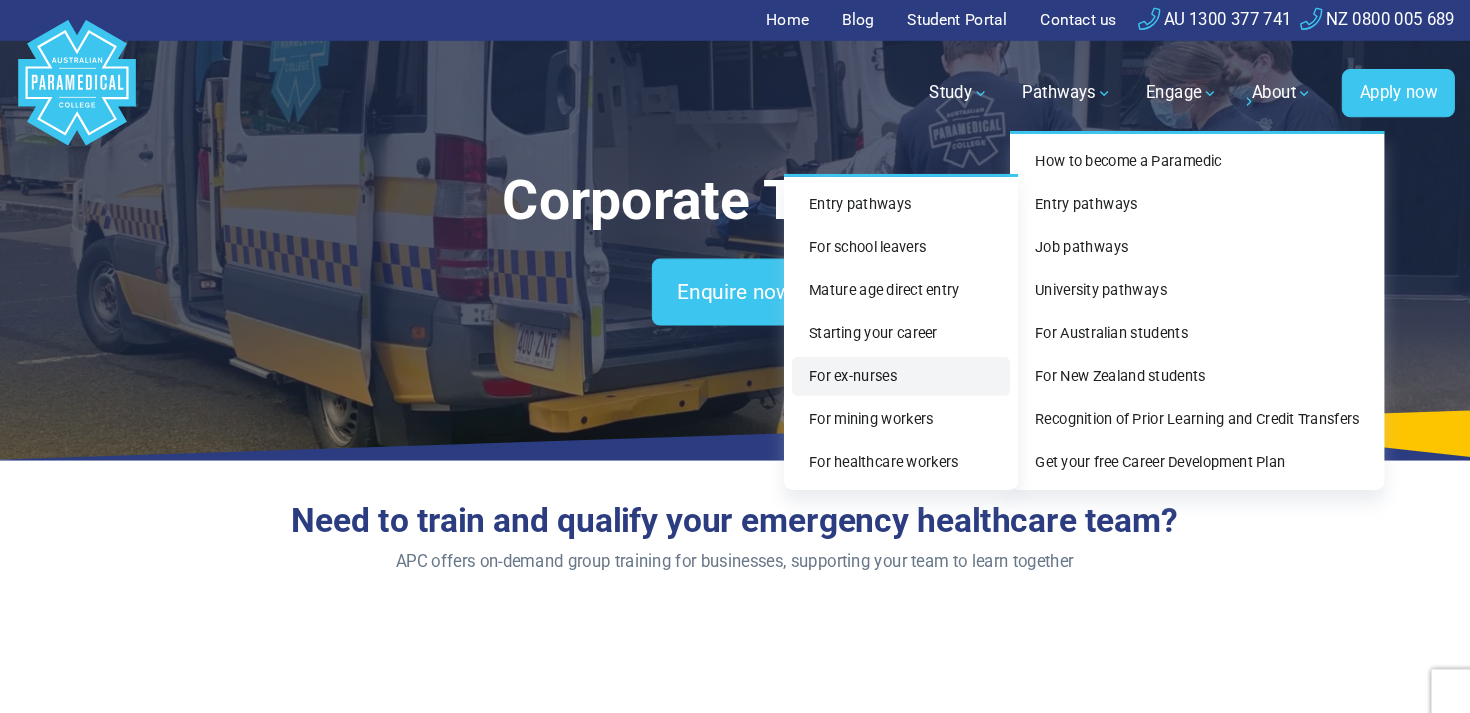 click on "For ex-nurses" at bounding box center [894, 359] 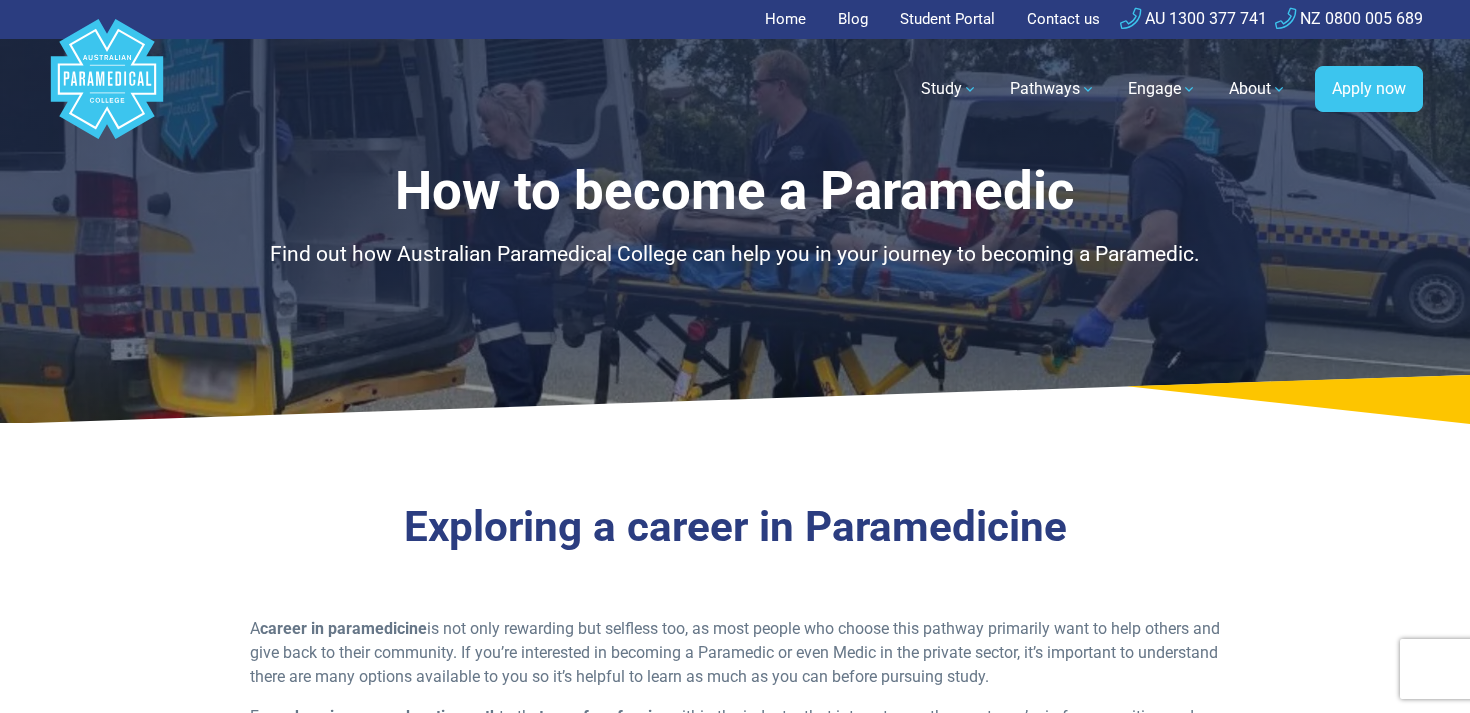 scroll, scrollTop: 0, scrollLeft: 0, axis: both 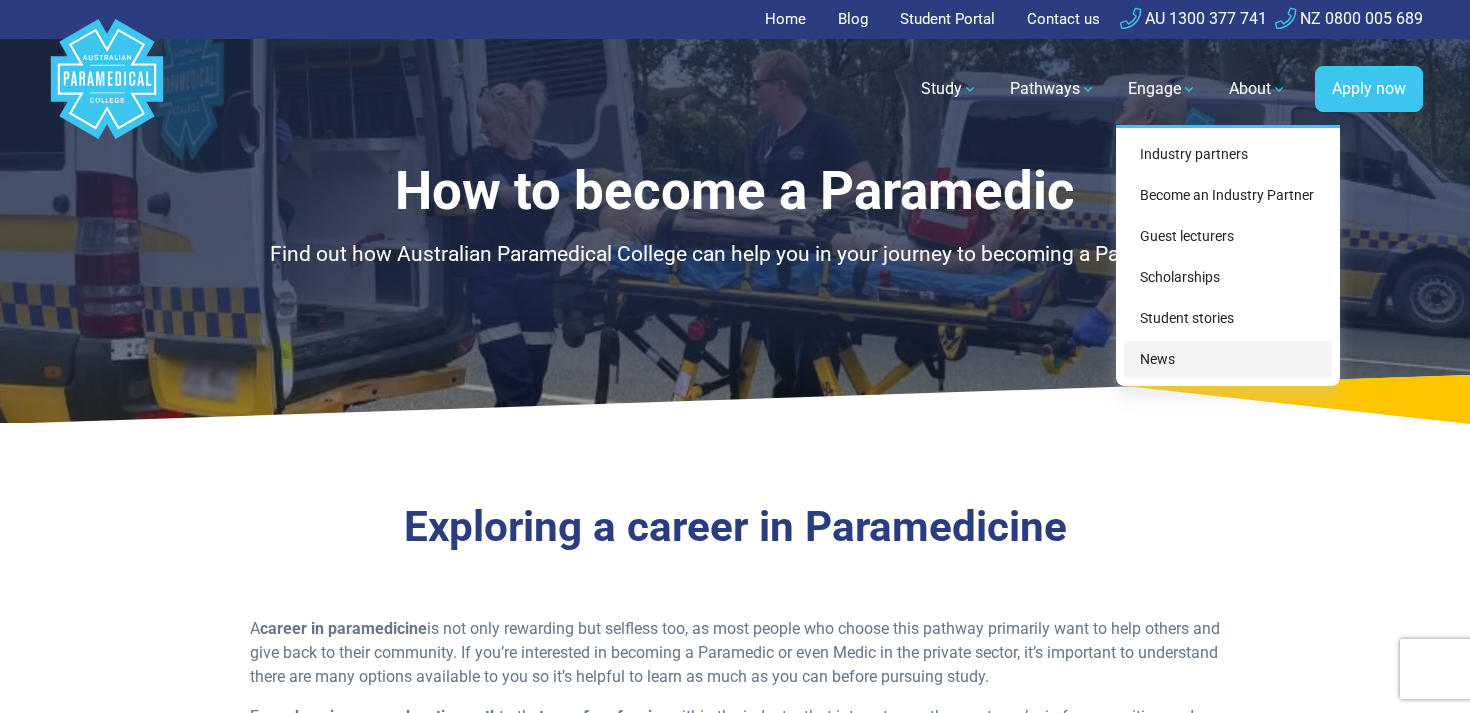 click on "News" at bounding box center (1228, 359) 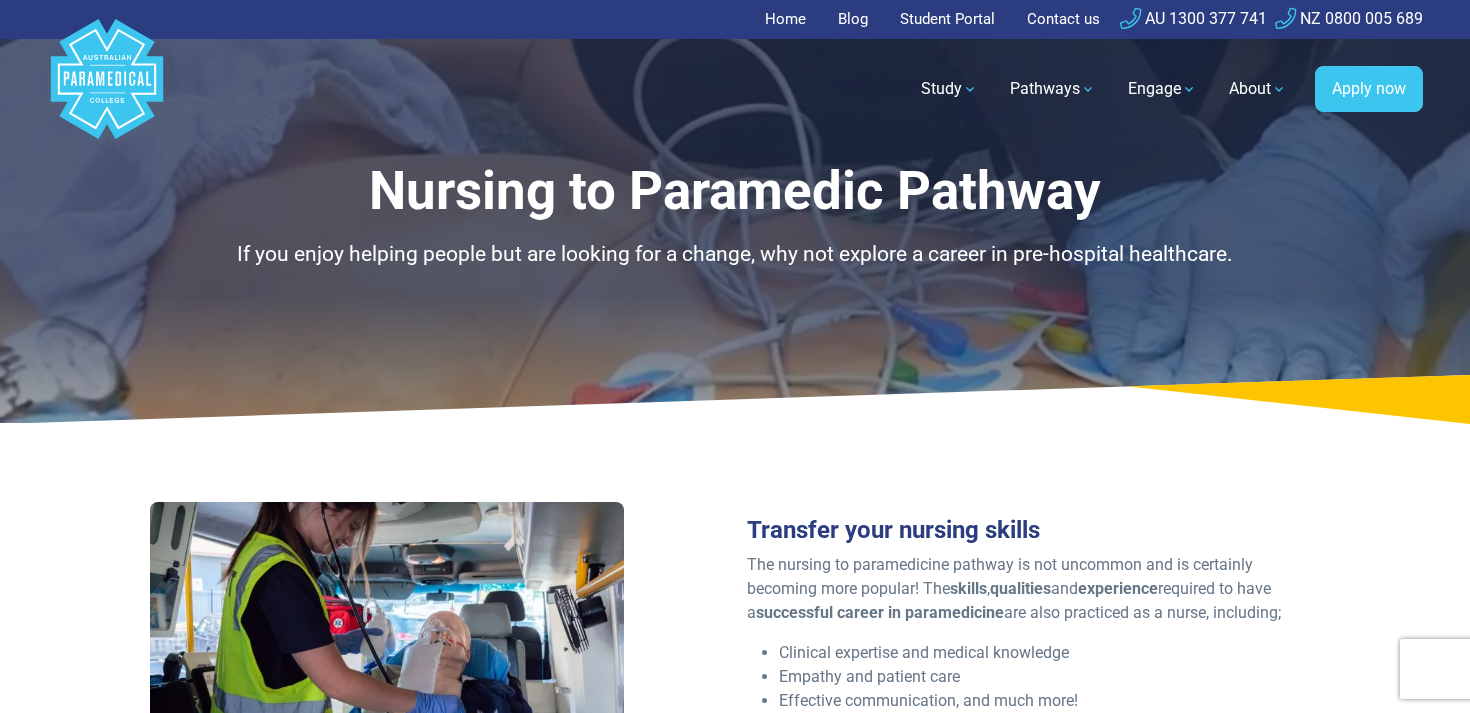 scroll, scrollTop: 0, scrollLeft: 0, axis: both 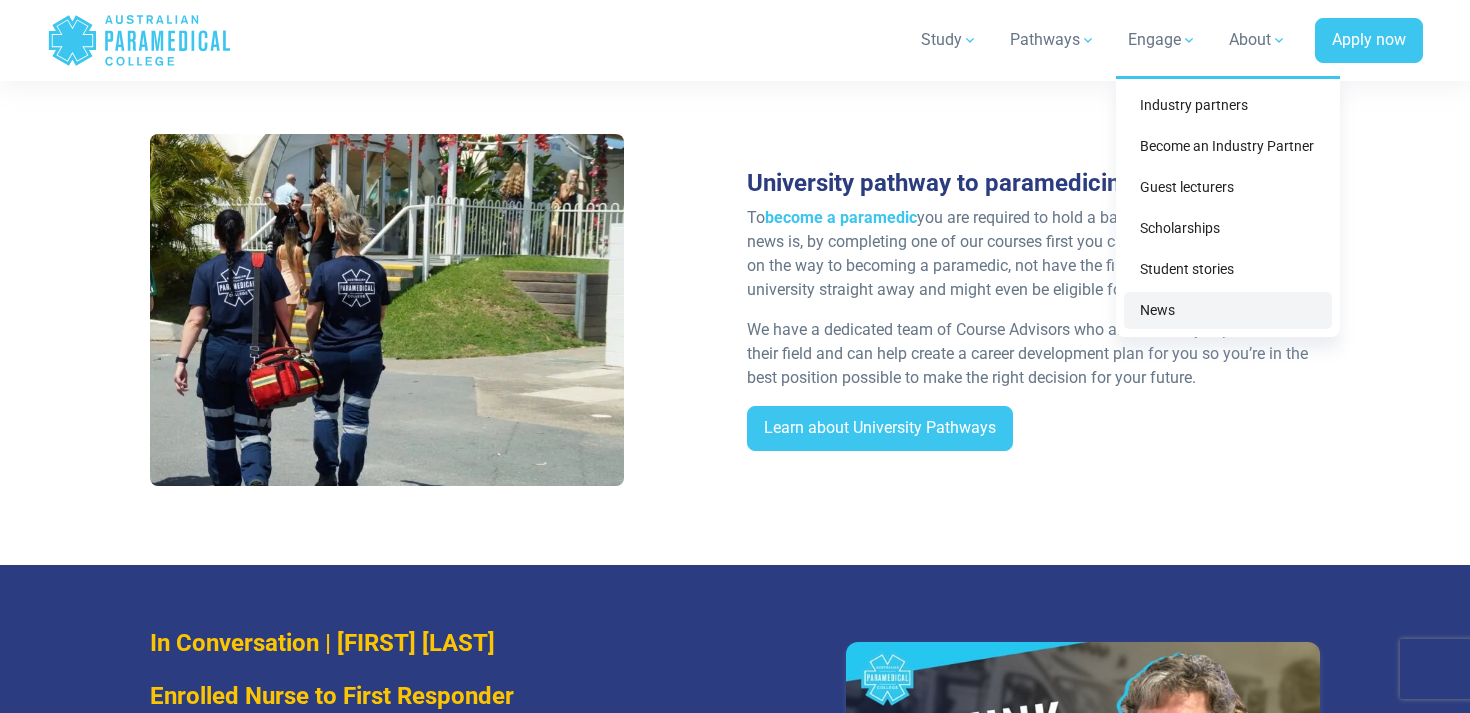 click on "News" at bounding box center [1228, 310] 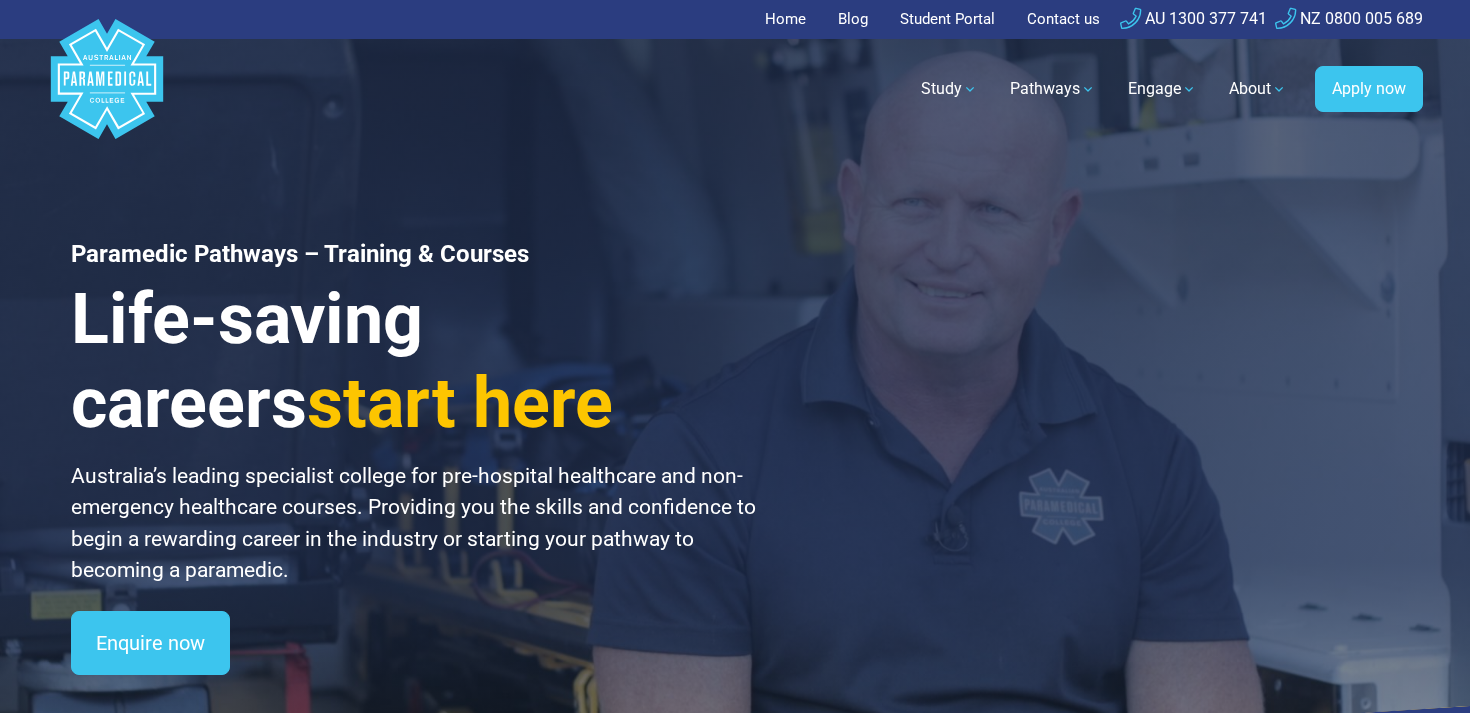 scroll, scrollTop: 0, scrollLeft: 0, axis: both 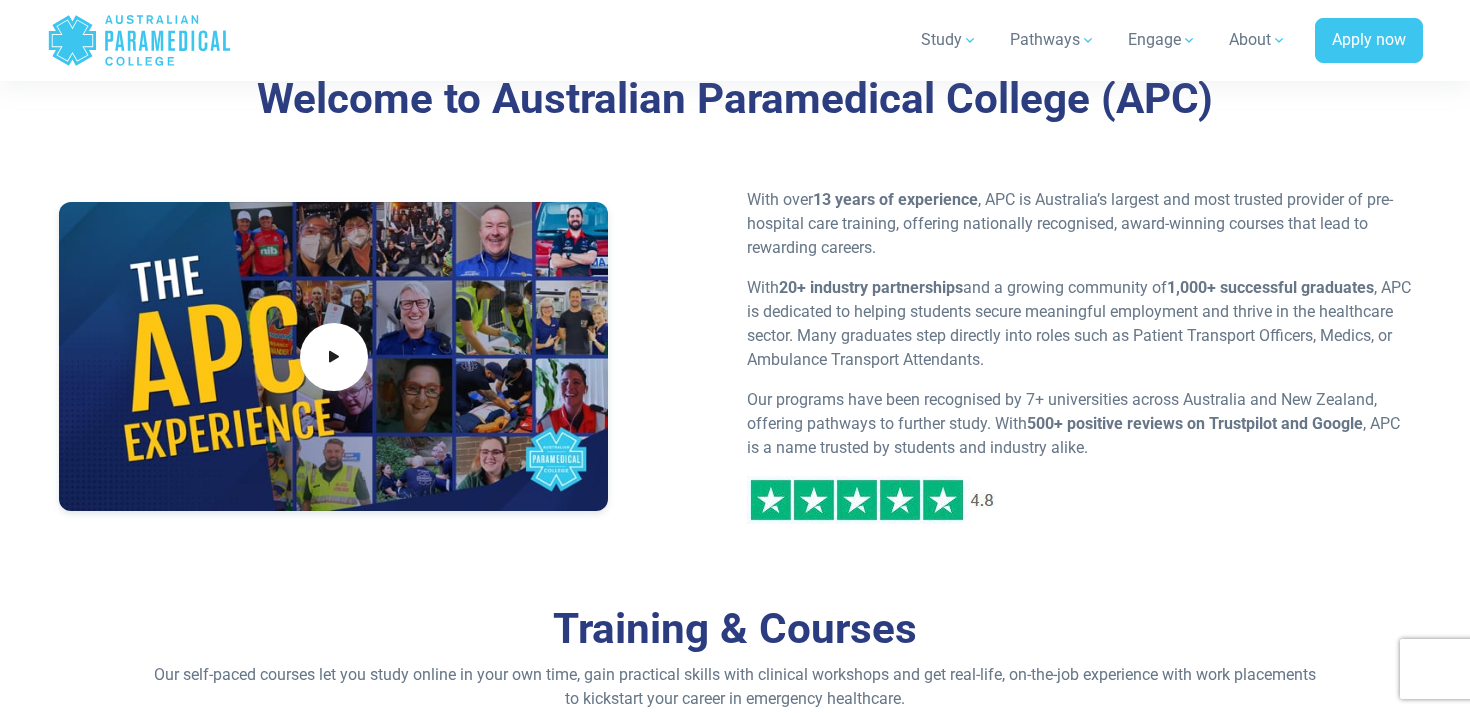 click on "With over  13 years of experience , APC is [COUNTRY]’s largest and most trusted provider of pre-hospital care training, offering nationally recognised, award-winning courses that lead to rewarding careers." at bounding box center [1079, 224] 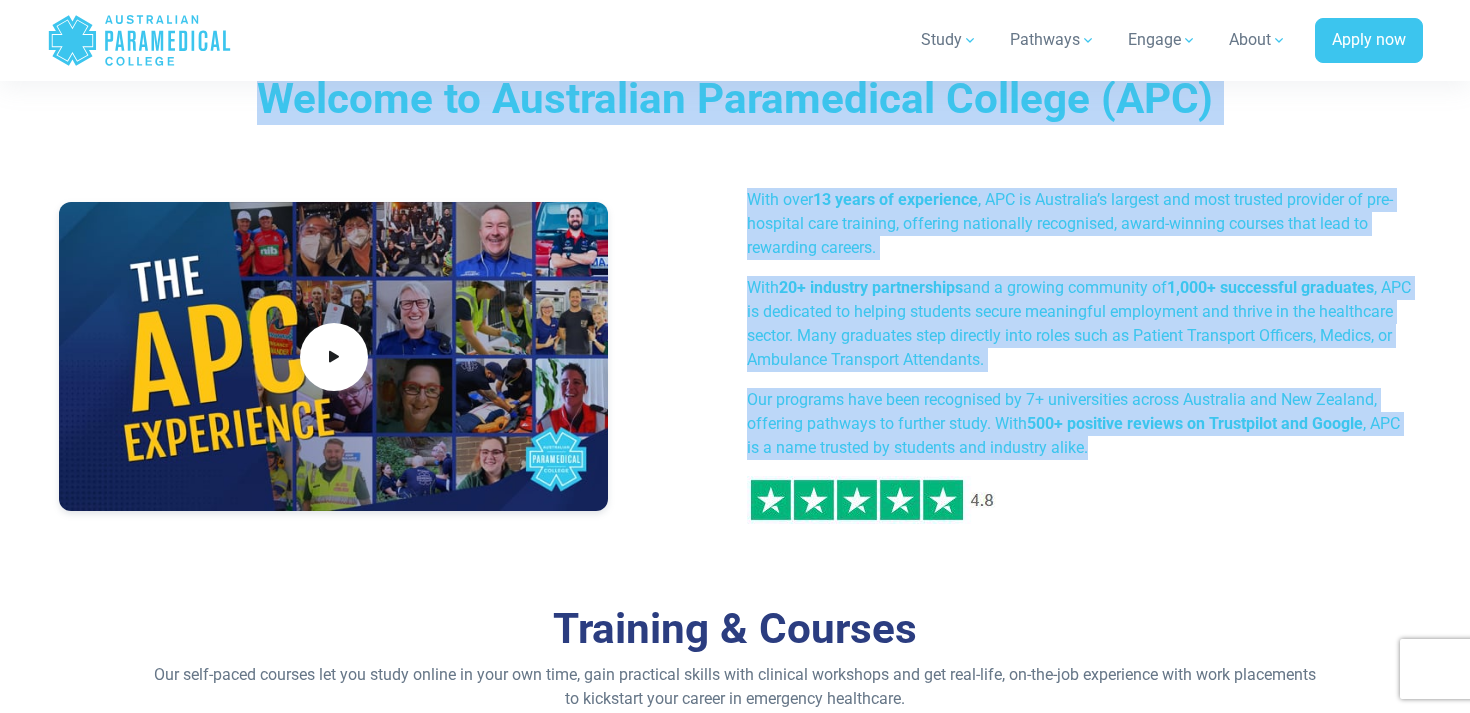 drag, startPoint x: 253, startPoint y: 92, endPoint x: 1093, endPoint y: 449, distance: 912.7152 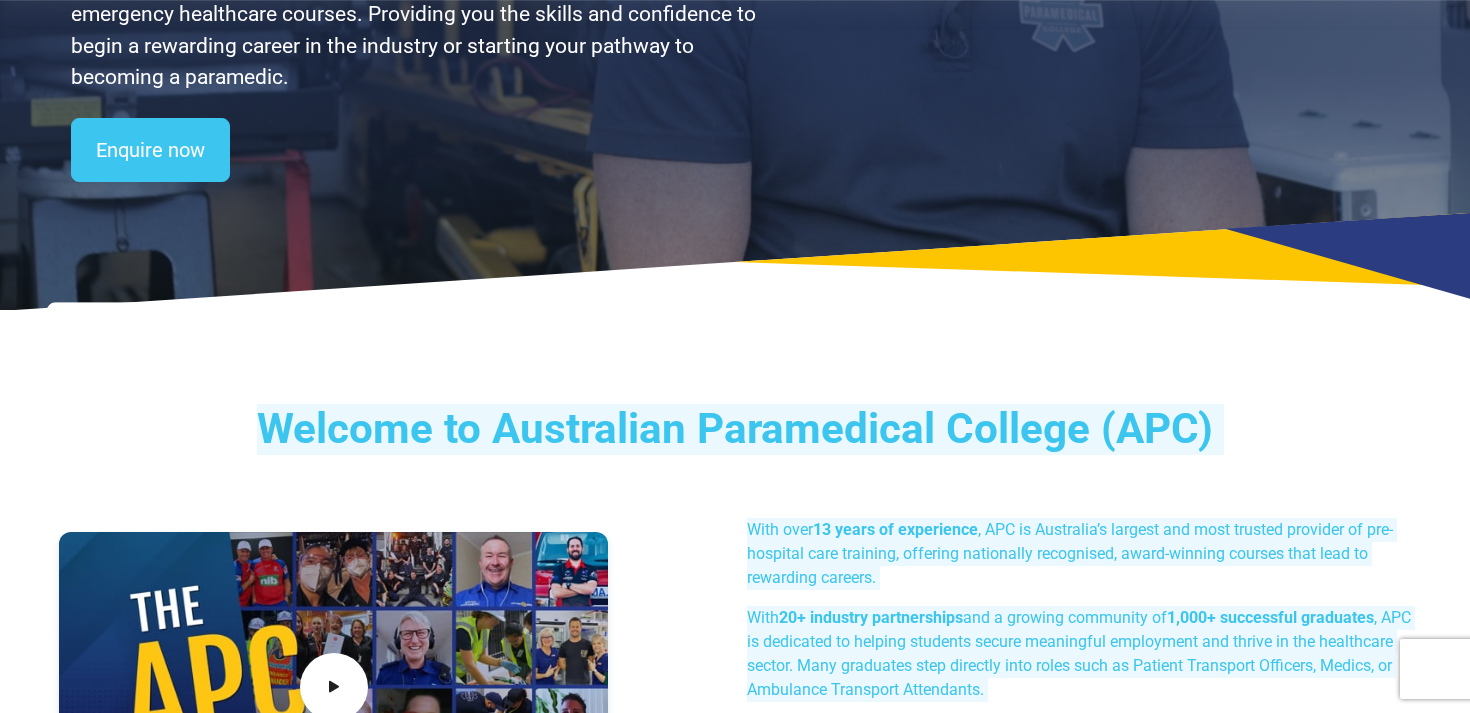 scroll, scrollTop: 0, scrollLeft: 0, axis: both 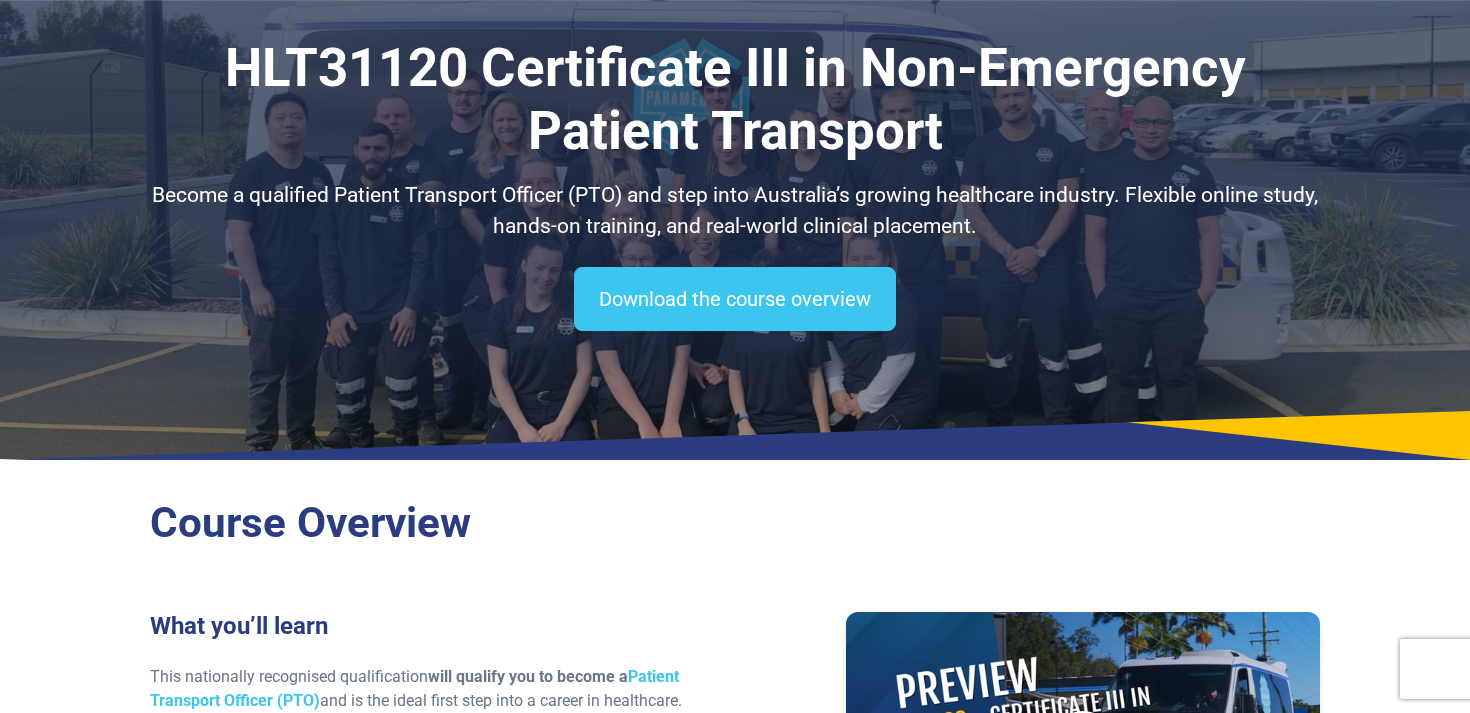 click on "HLT31120 Certificate III in Non-Emergency Patient Transport" at bounding box center [735, 100] 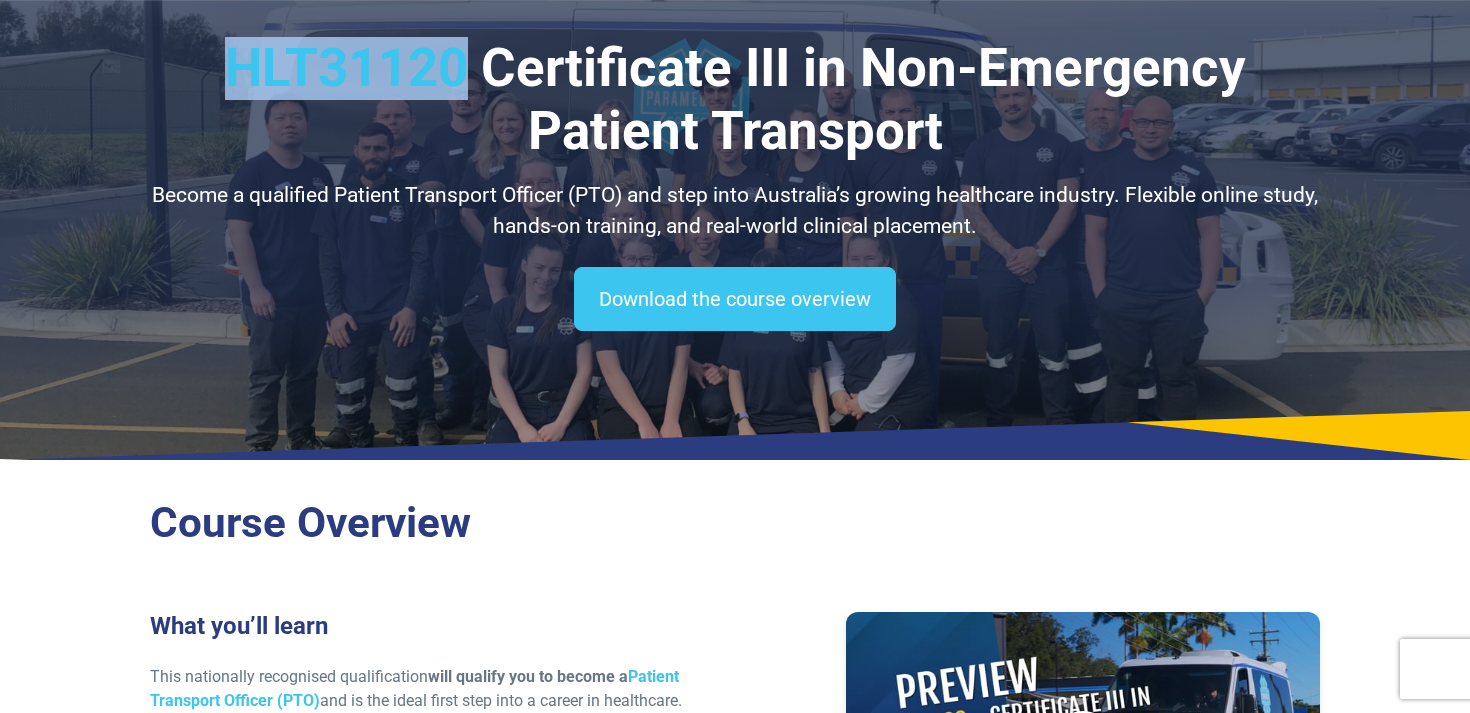 click on "HLT31120 Certificate III in Non-Emergency Patient Transport" at bounding box center (735, 100) 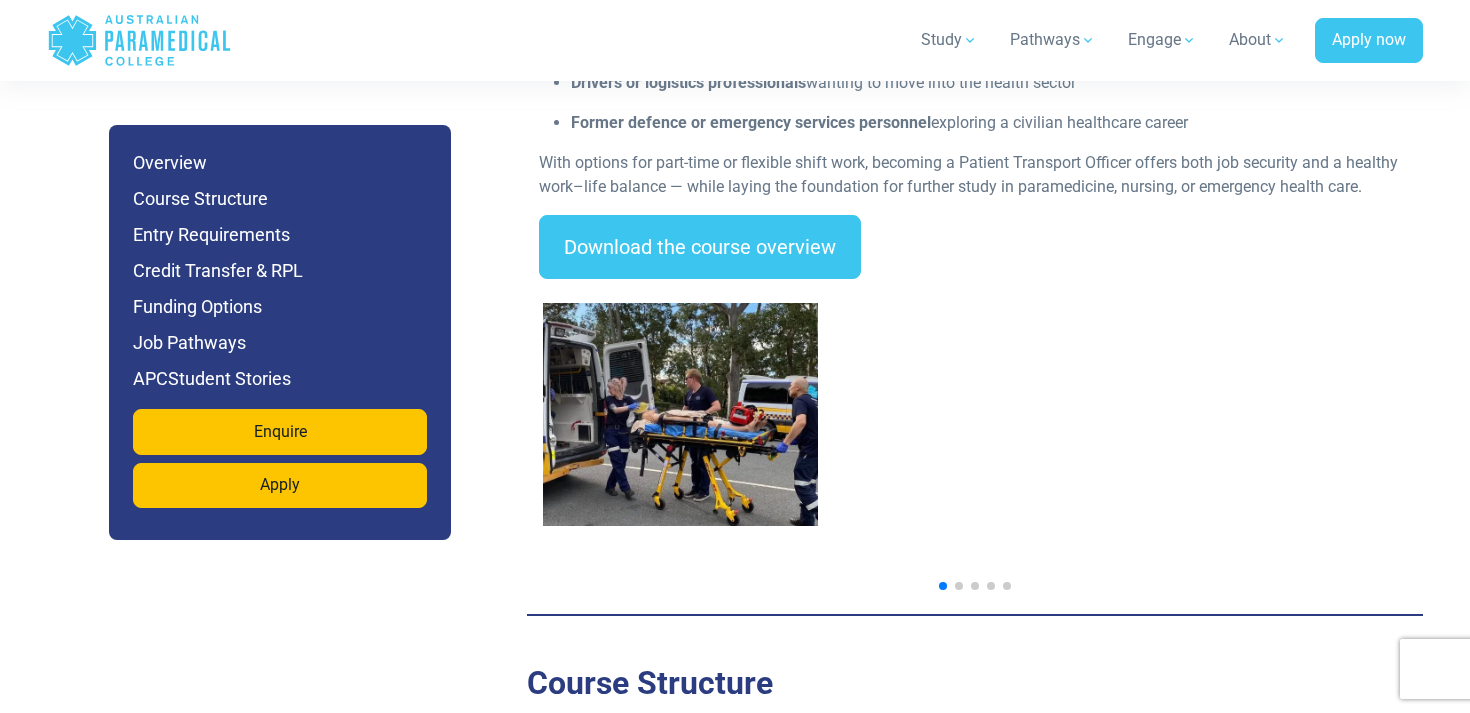 scroll, scrollTop: 2929, scrollLeft: 0, axis: vertical 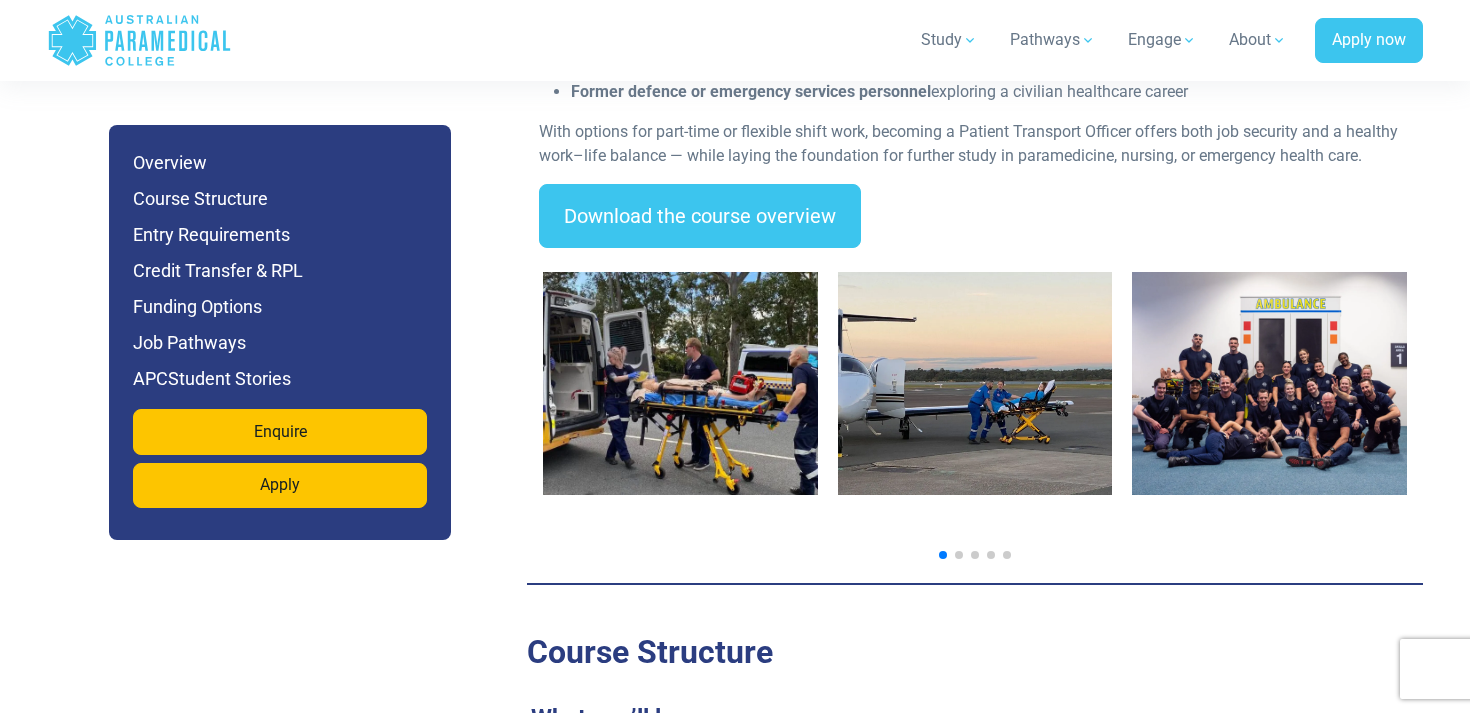 click at bounding box center (975, 555) 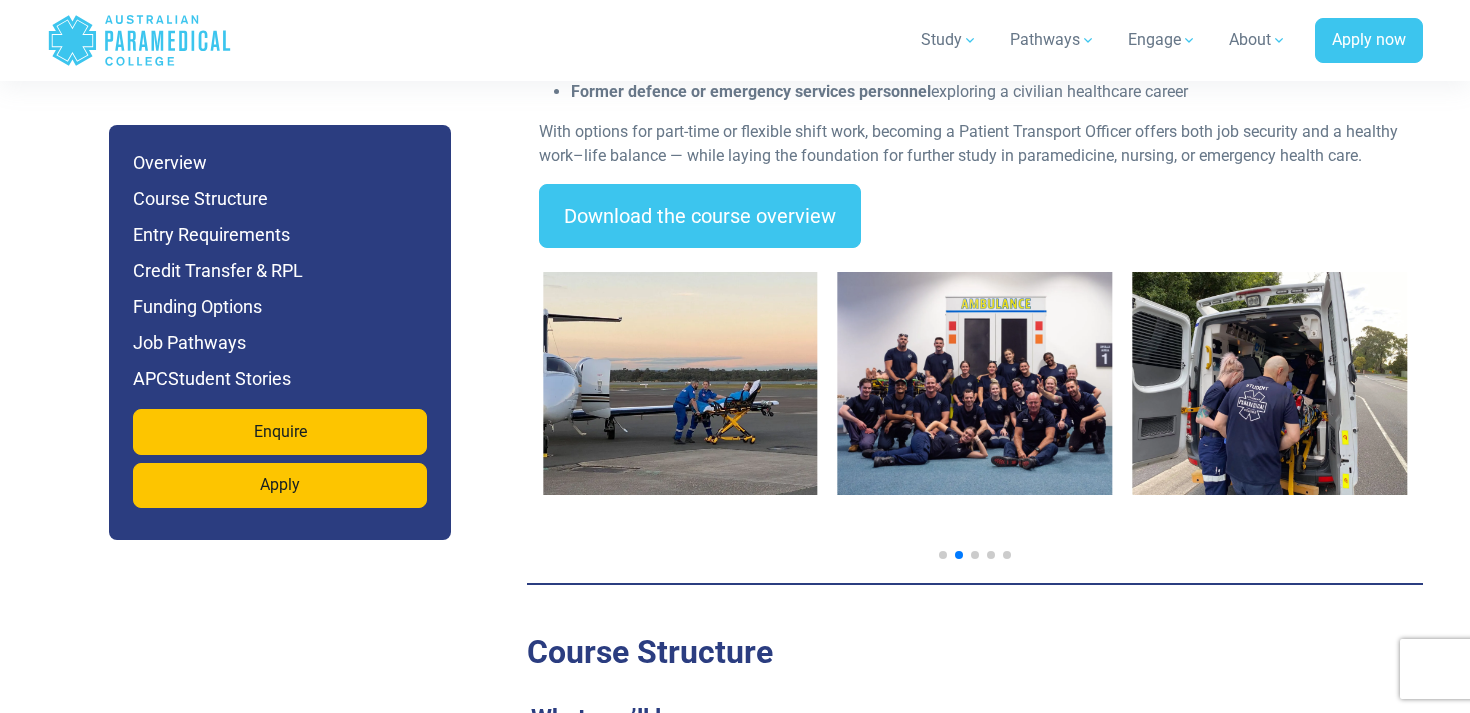 click at bounding box center (975, 555) 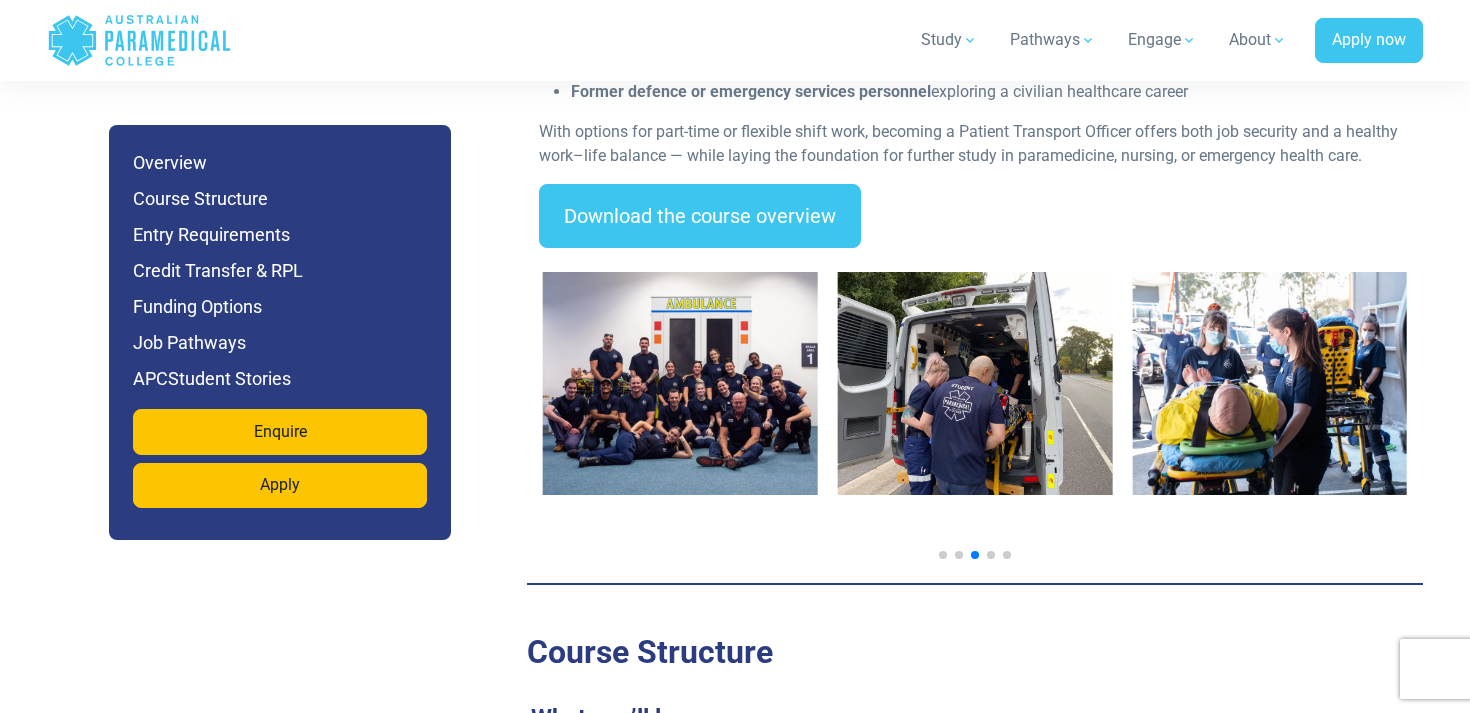 click at bounding box center (991, 555) 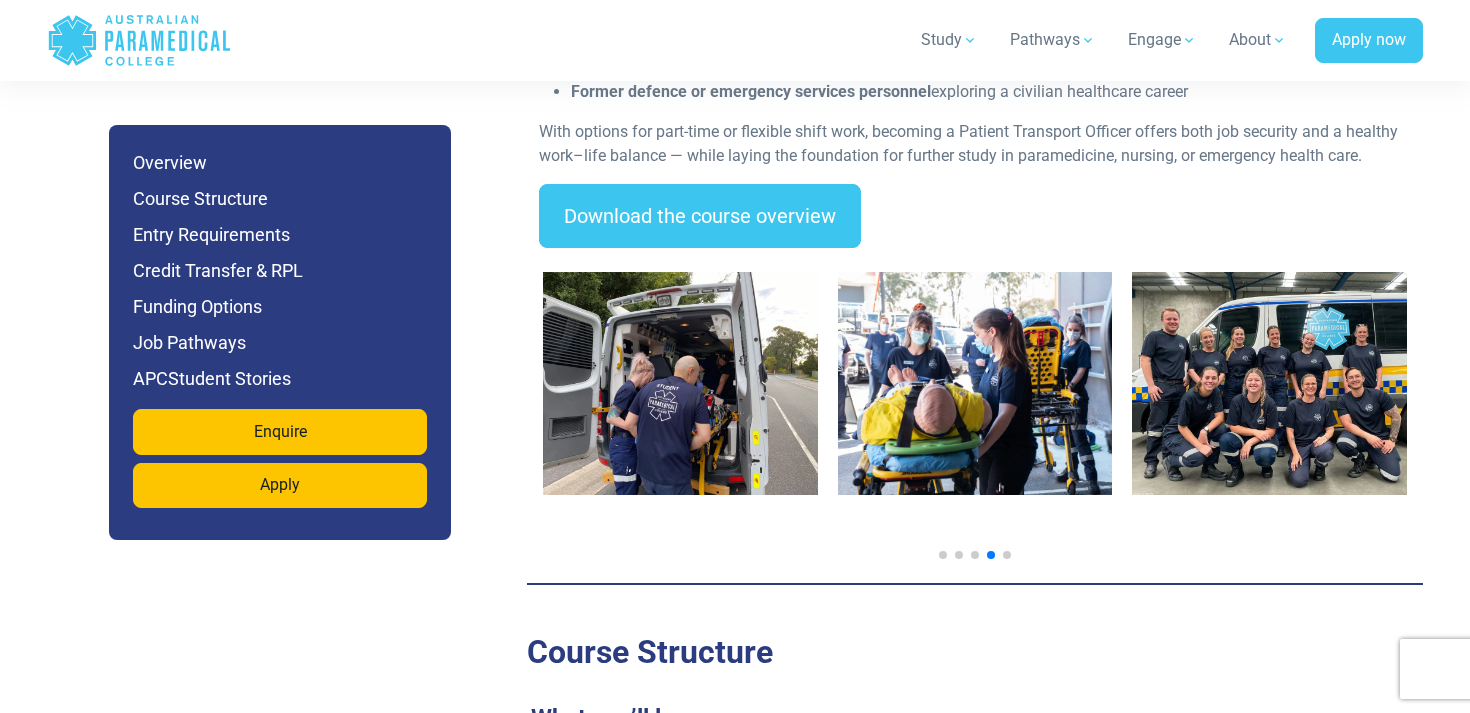 click at bounding box center (975, 407) 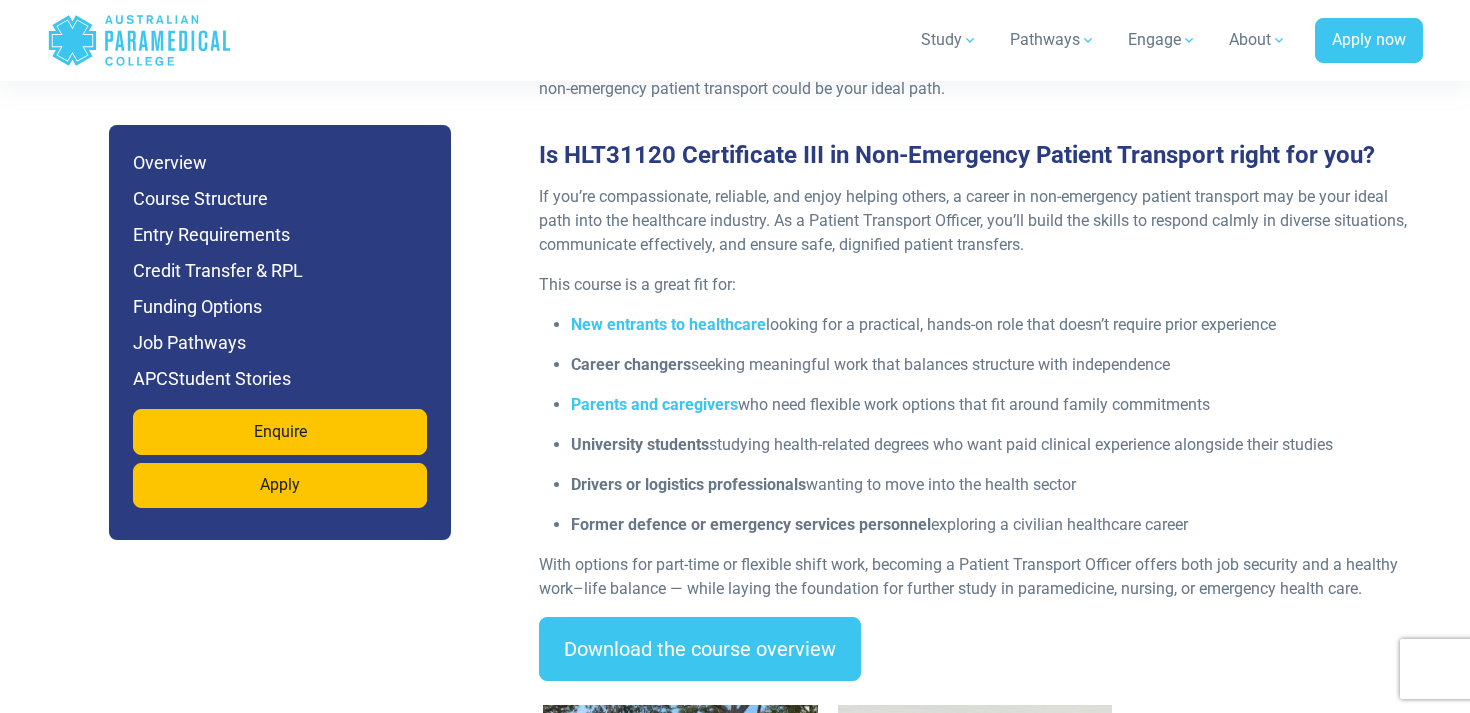 scroll, scrollTop: 1583, scrollLeft: 0, axis: vertical 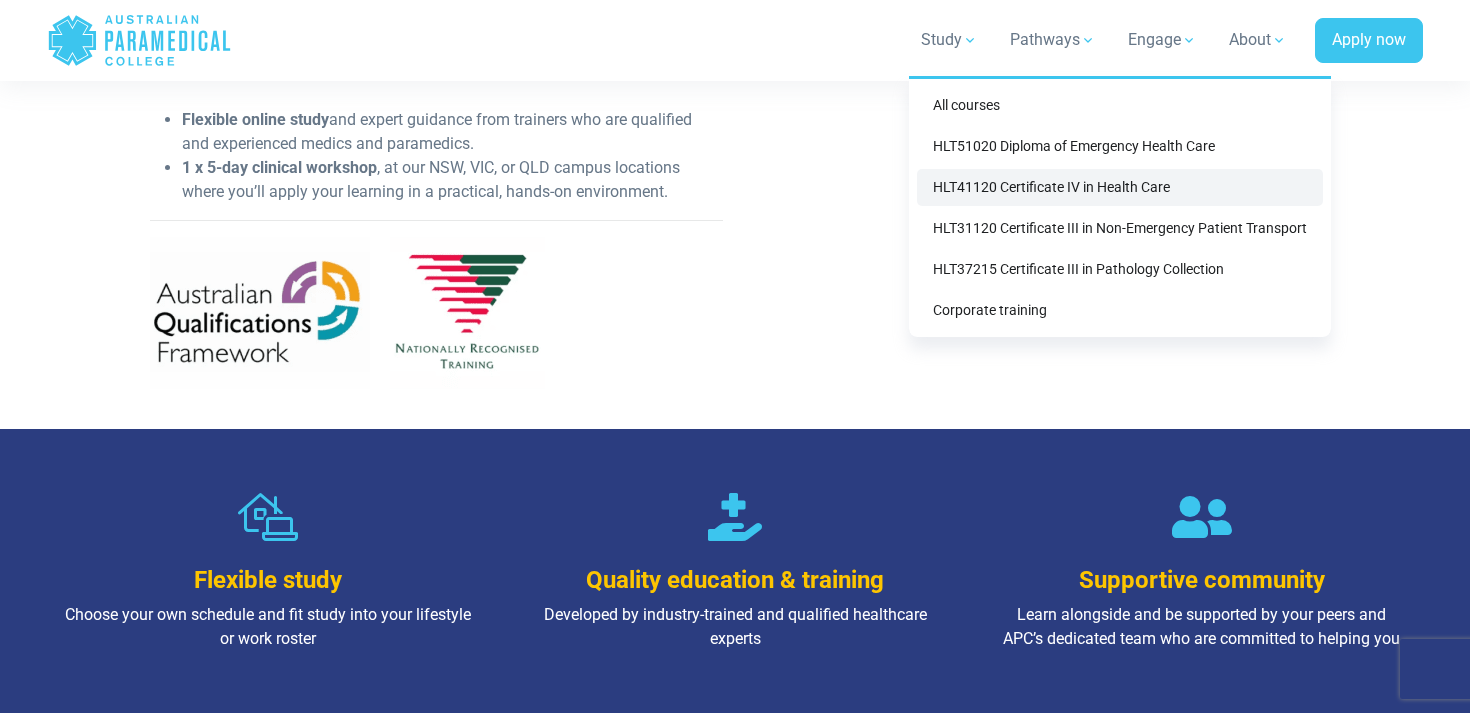click on "HLT41120 Certificate IV in Health Care" at bounding box center [1120, 187] 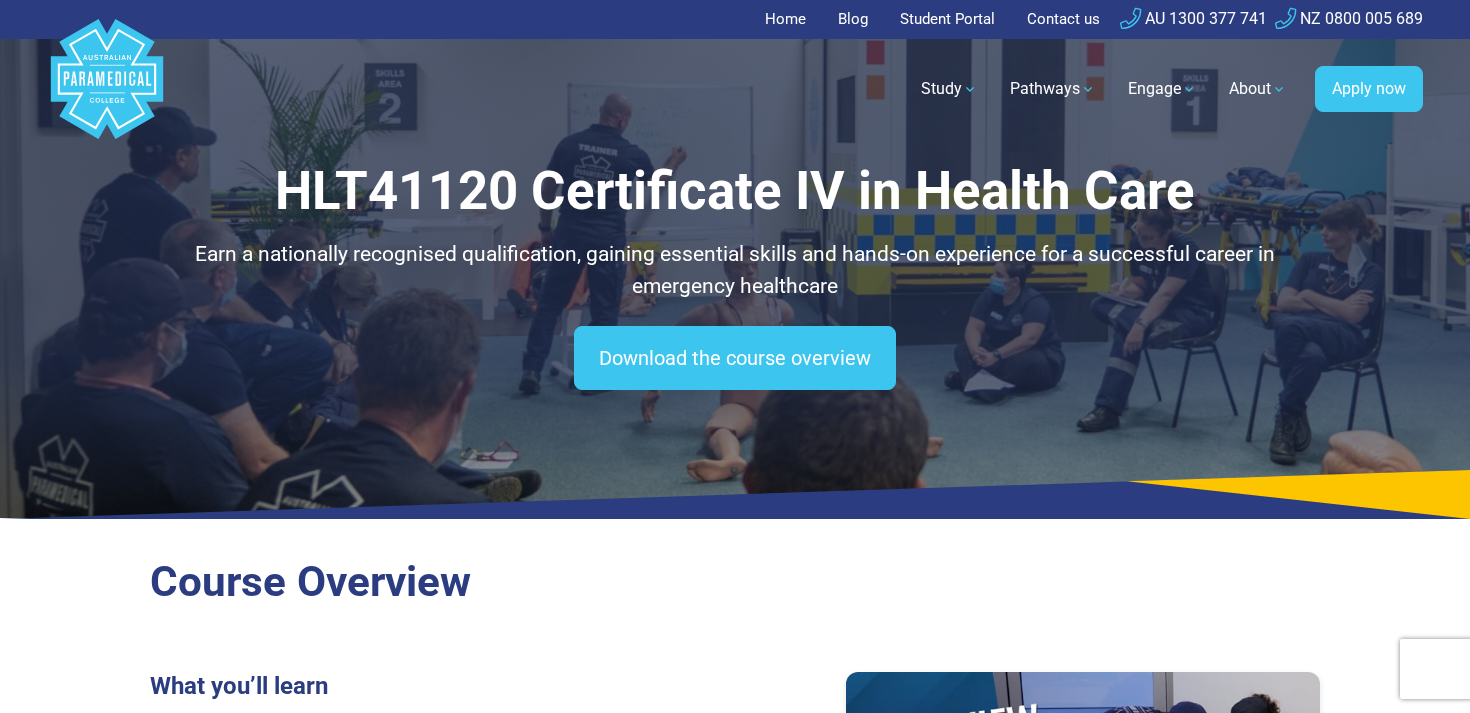 scroll, scrollTop: 0, scrollLeft: 0, axis: both 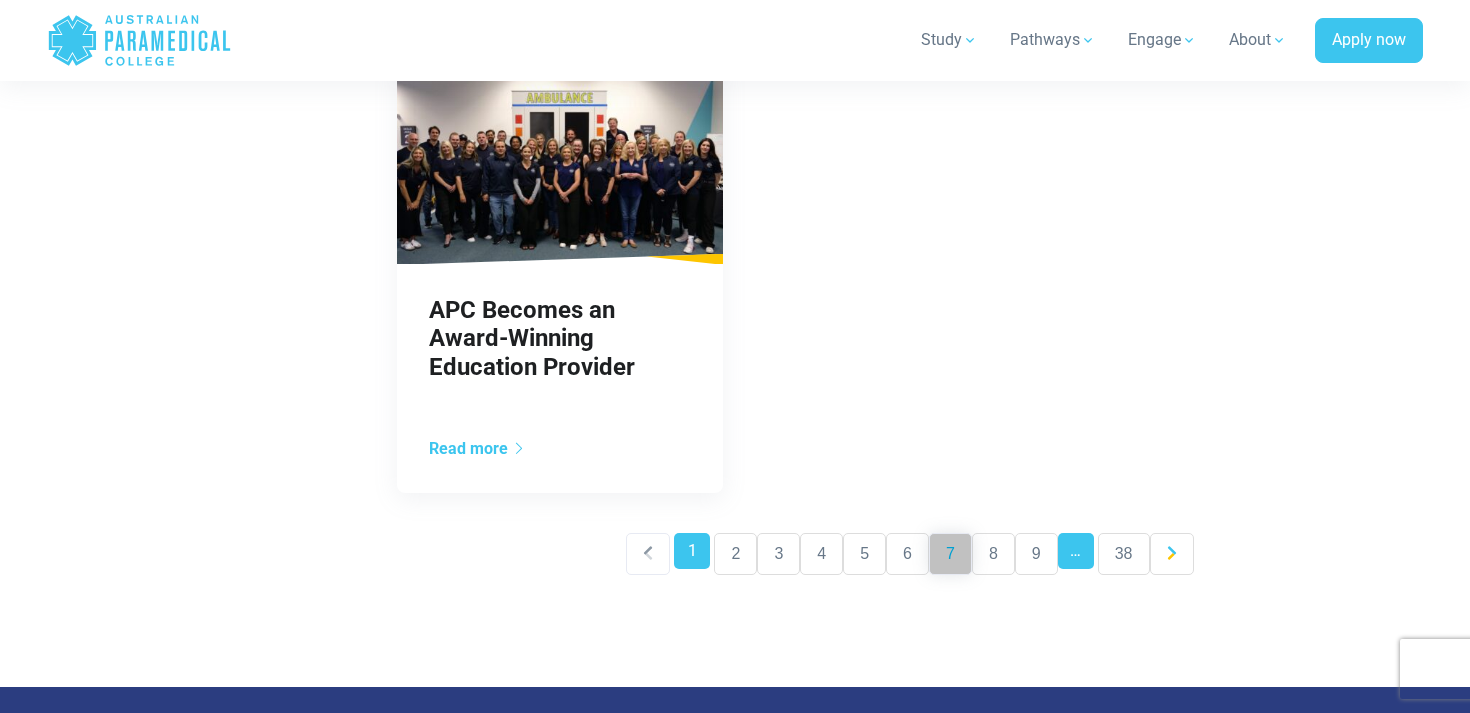 click on "7" at bounding box center [950, 554] 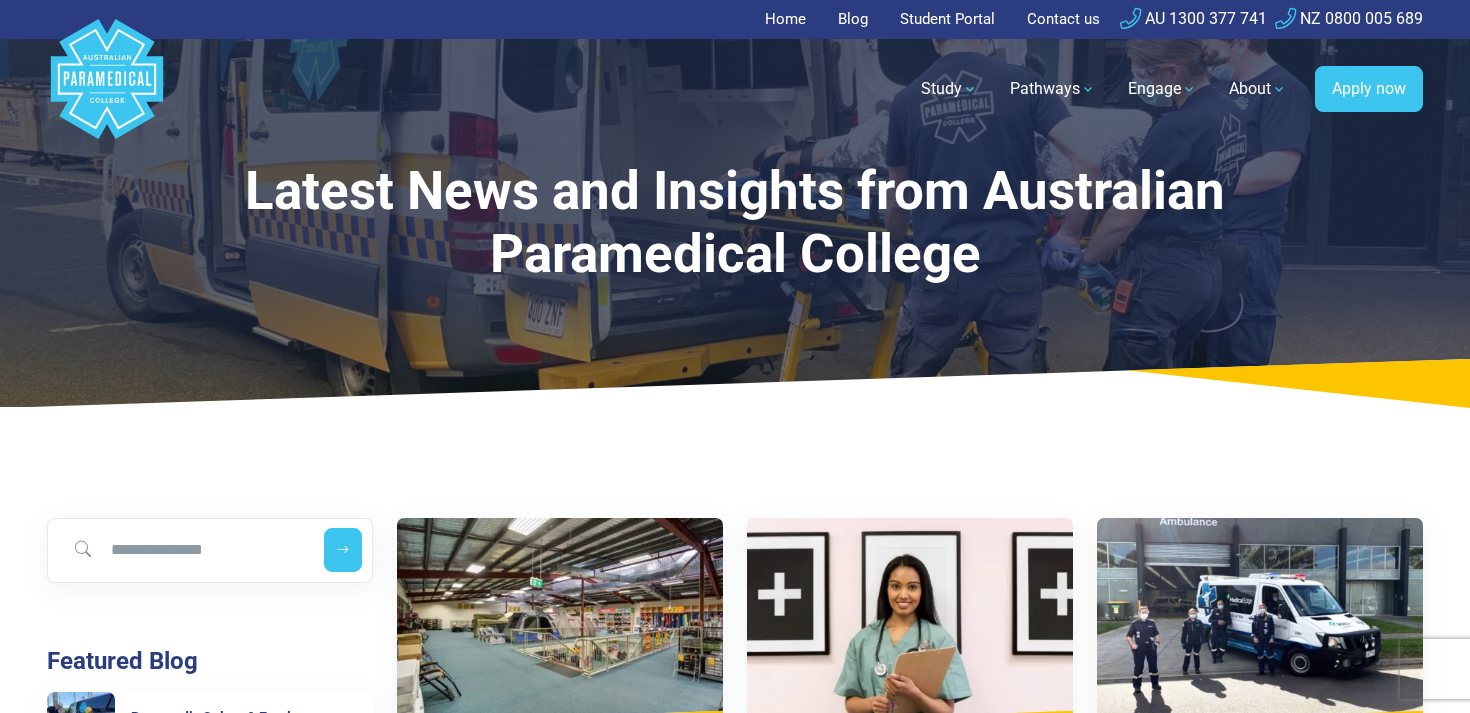 scroll, scrollTop: 0, scrollLeft: 0, axis: both 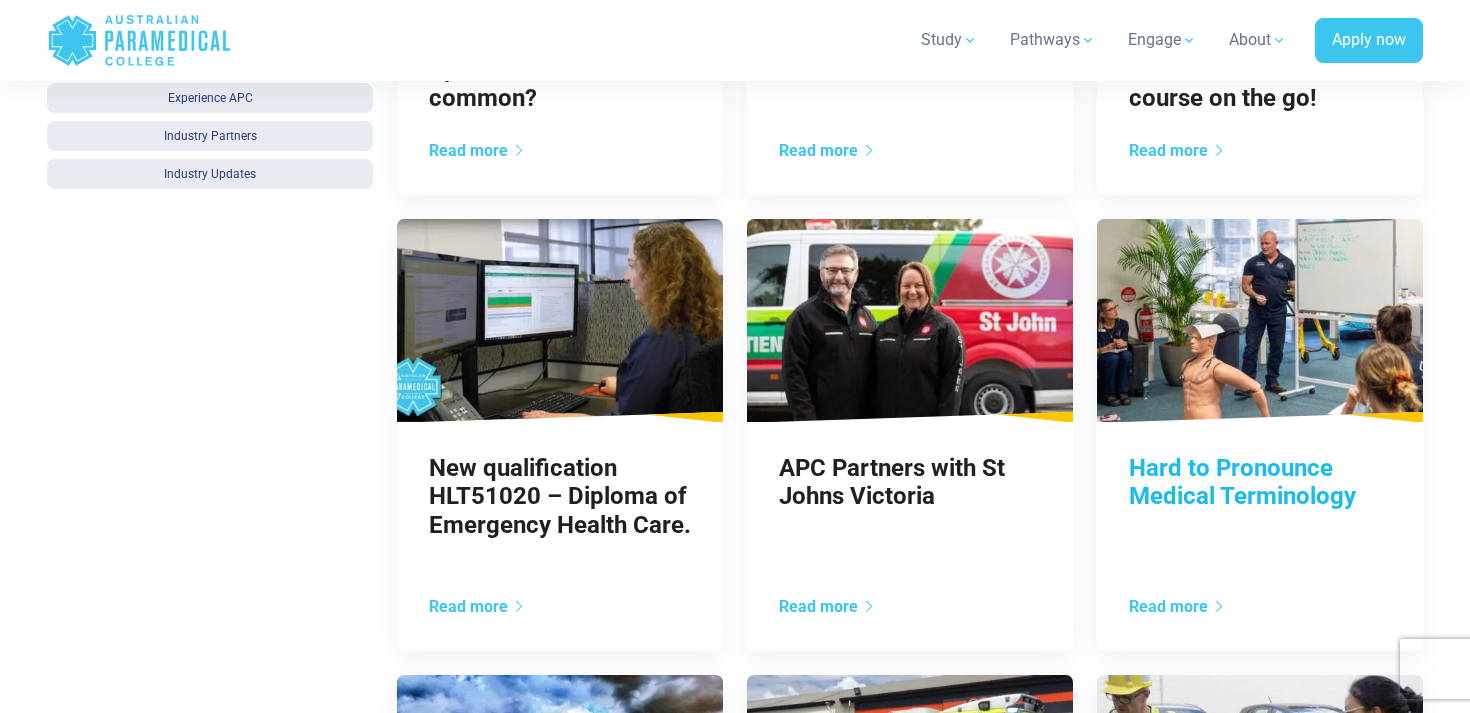 click on "Hard to Pronounce Medical Terminology" at bounding box center (1242, 482) 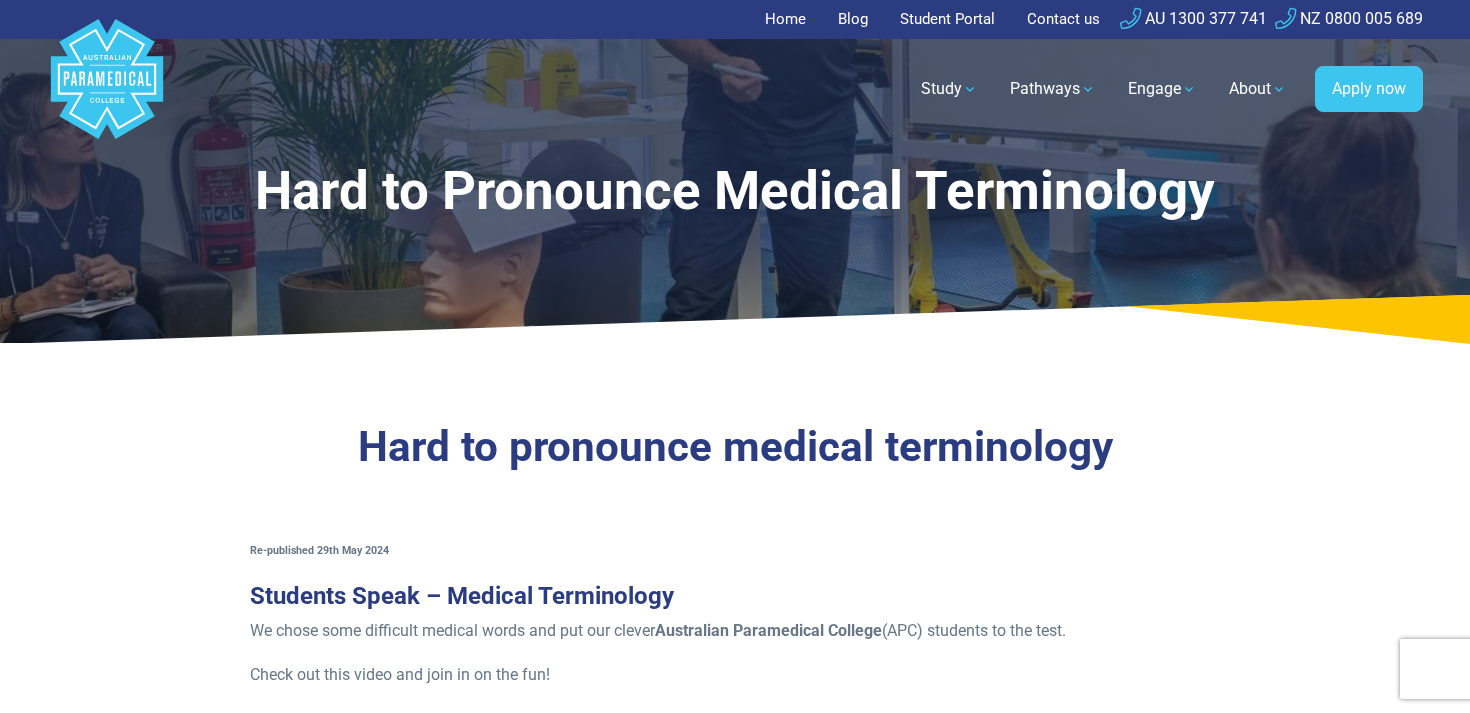 scroll, scrollTop: 0, scrollLeft: 0, axis: both 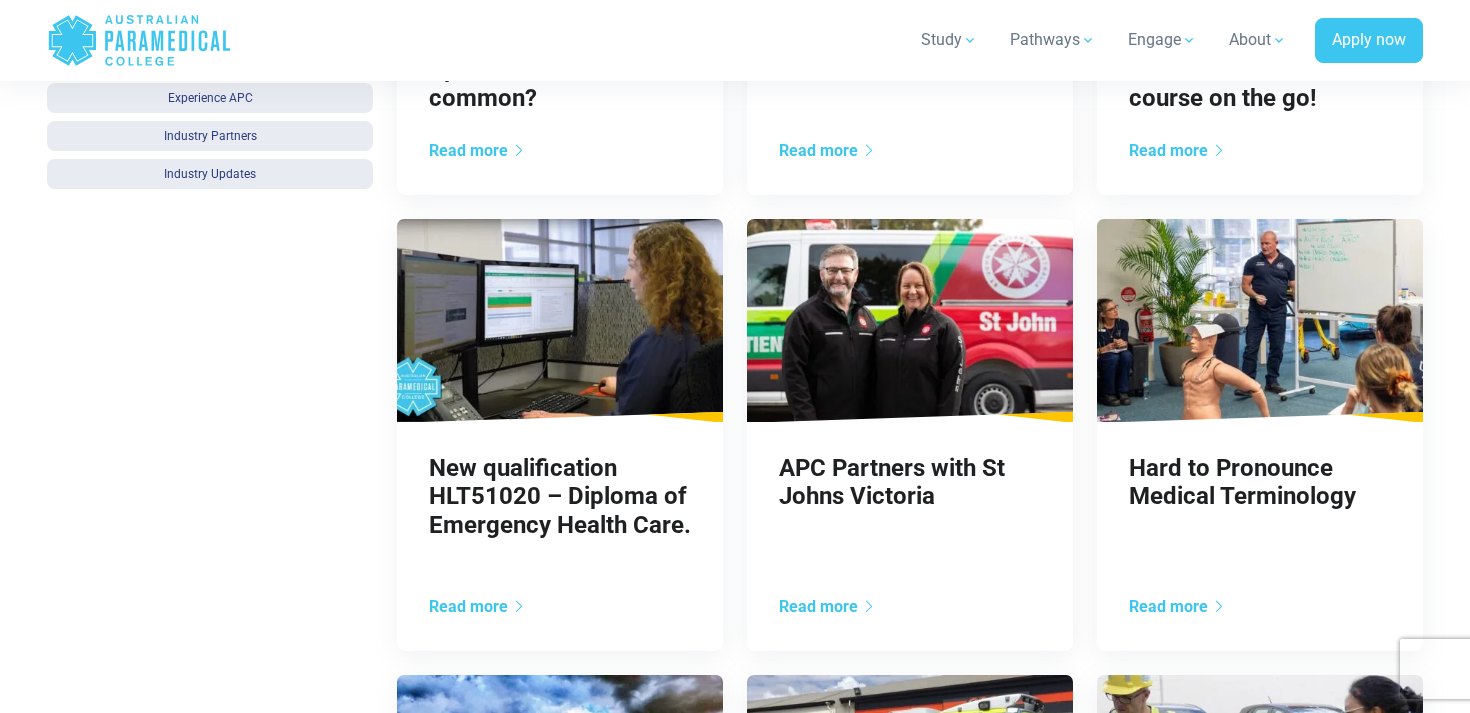 click on "Home
Blog
Student Portal
Contact us
AU 1300 377 741
NZ 0800 005 689
.logo-block-c1{fill:#3CC5EE;}
.logo-block-c2{fill:#FFF;}" at bounding box center [735, 40] 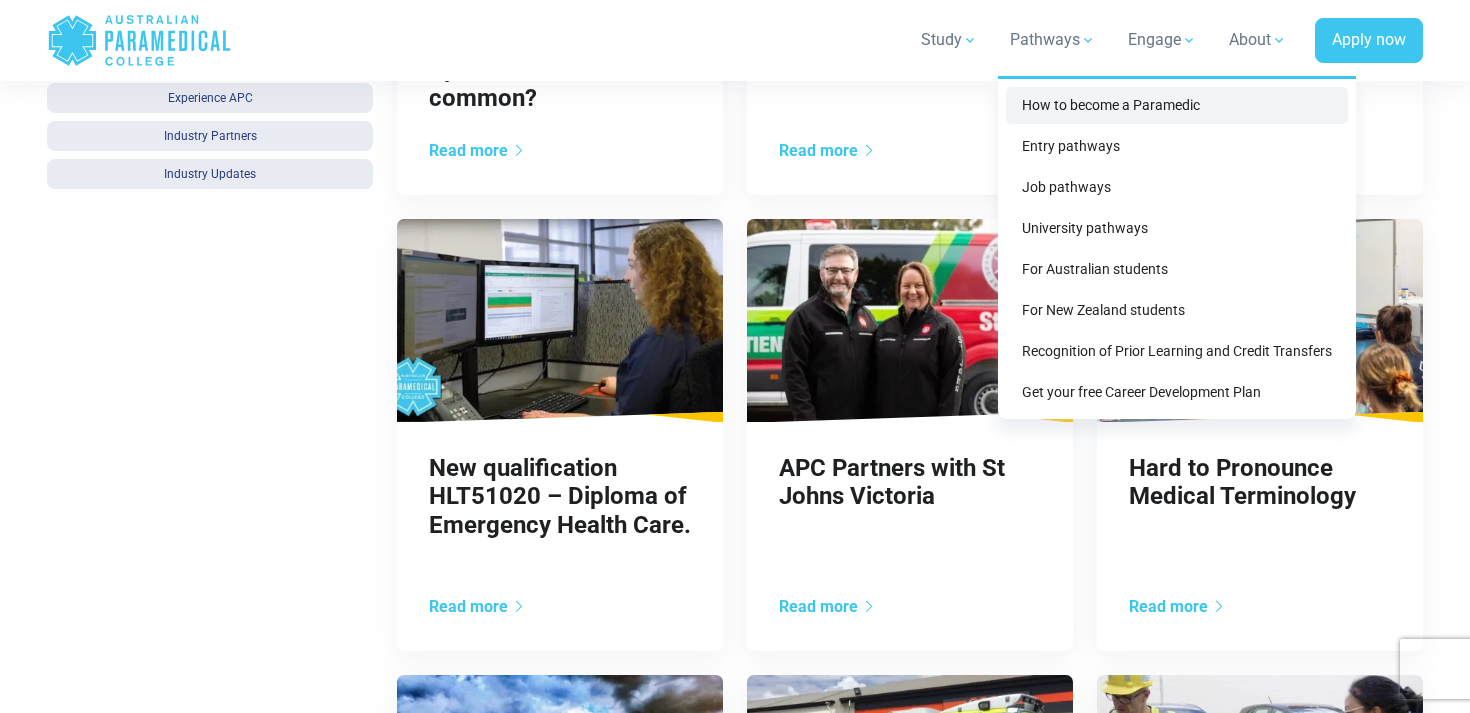 click on "How to become a Paramedic" at bounding box center [1177, 105] 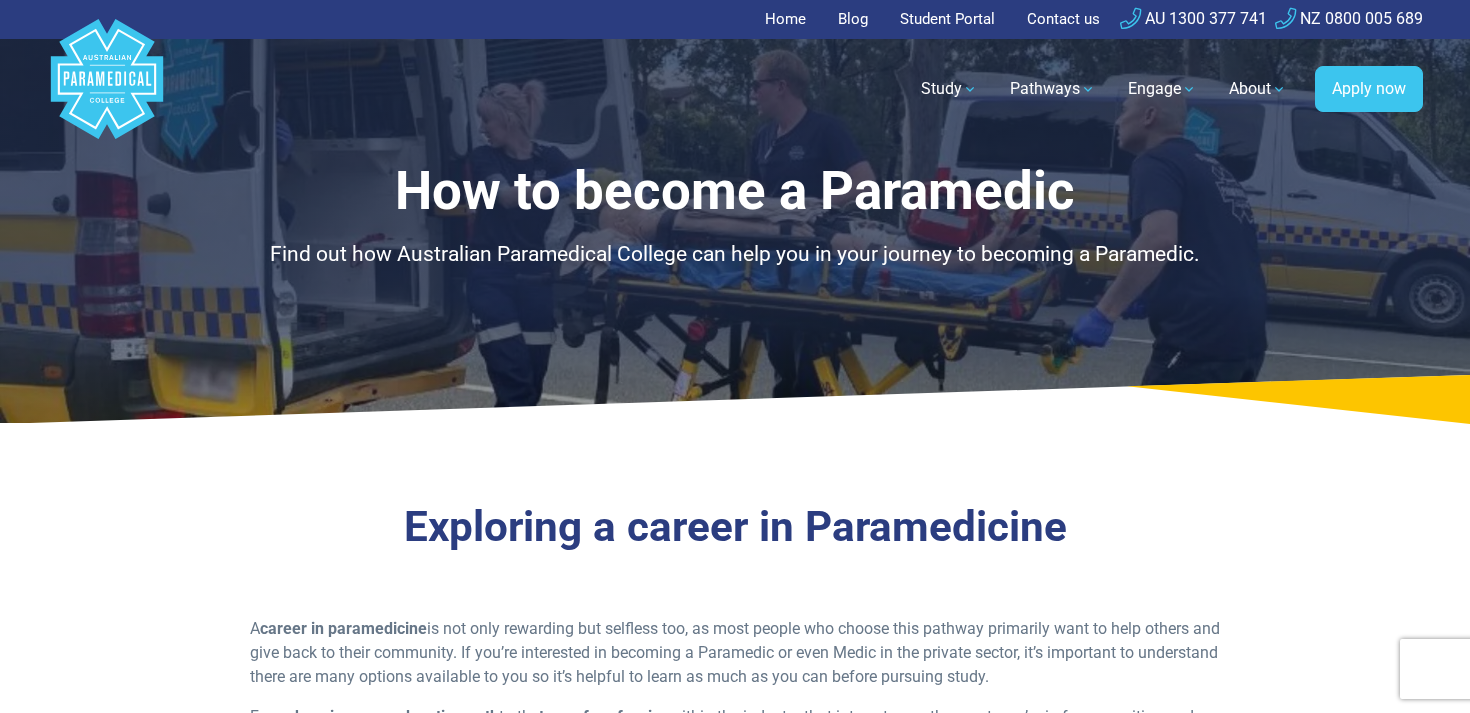 scroll, scrollTop: 0, scrollLeft: 0, axis: both 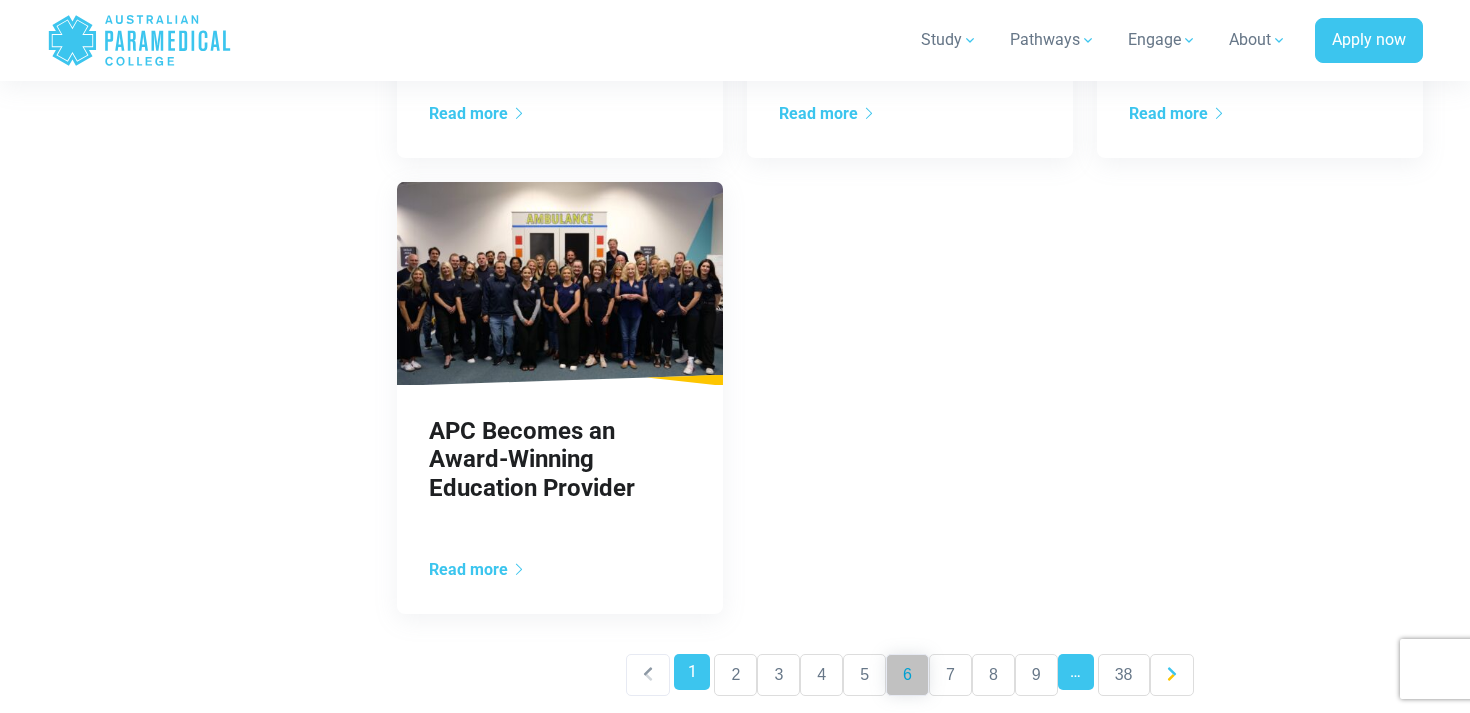 click on "6" at bounding box center (907, 675) 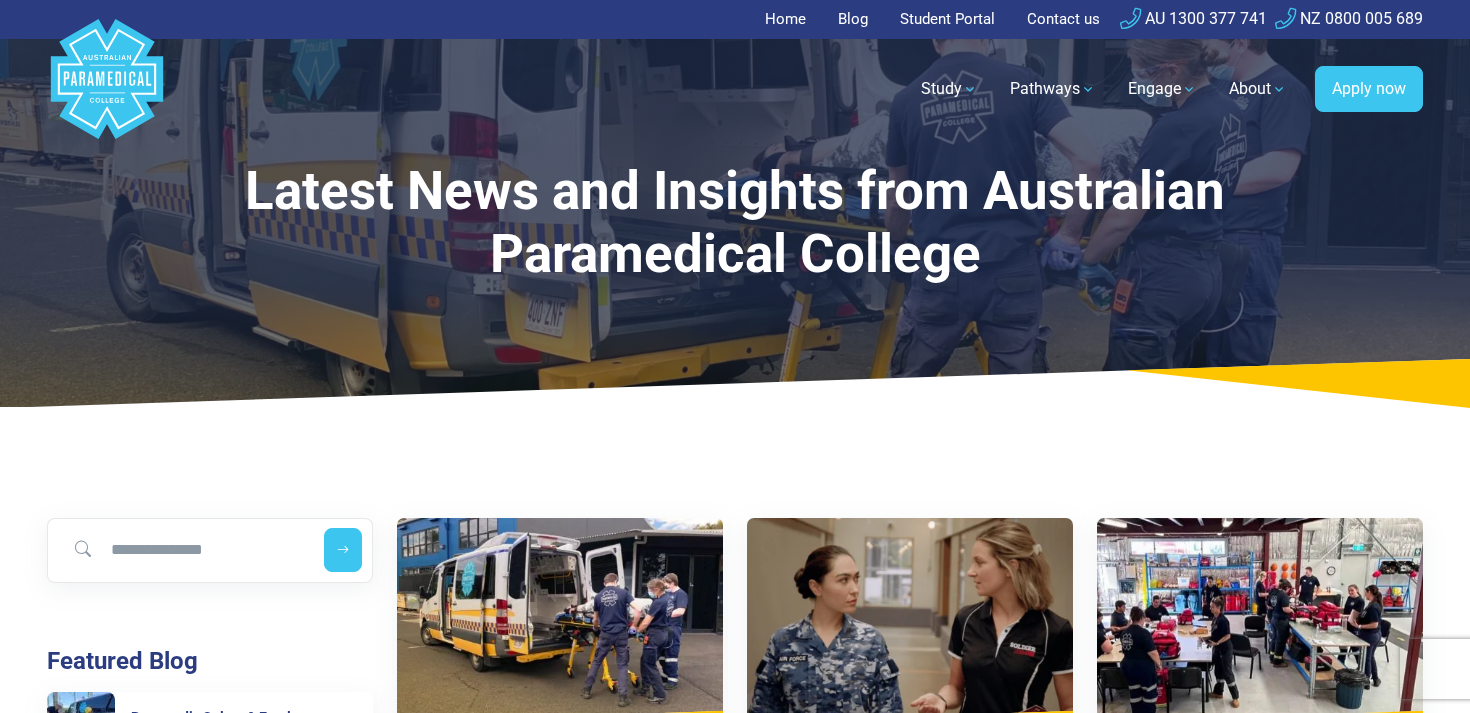 scroll, scrollTop: 0, scrollLeft: 0, axis: both 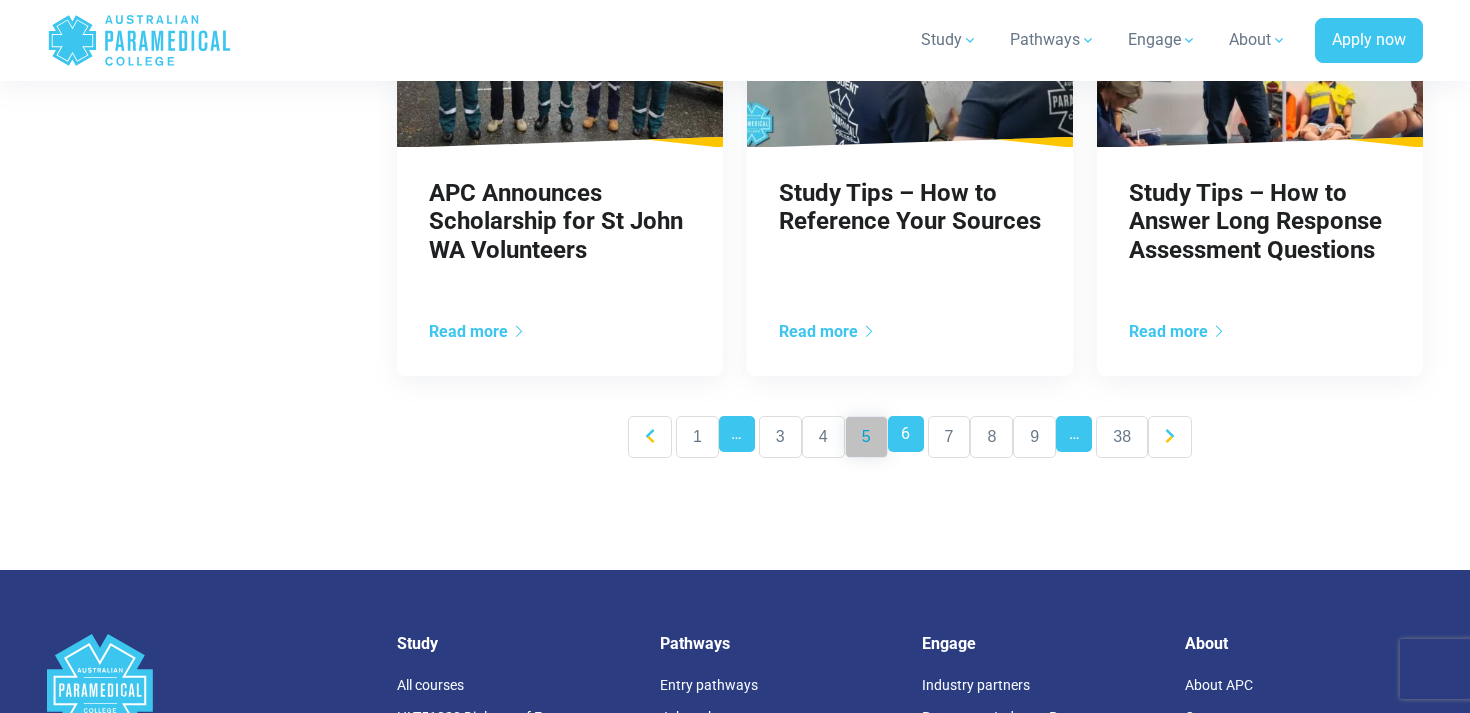 click on "5" at bounding box center (866, 437) 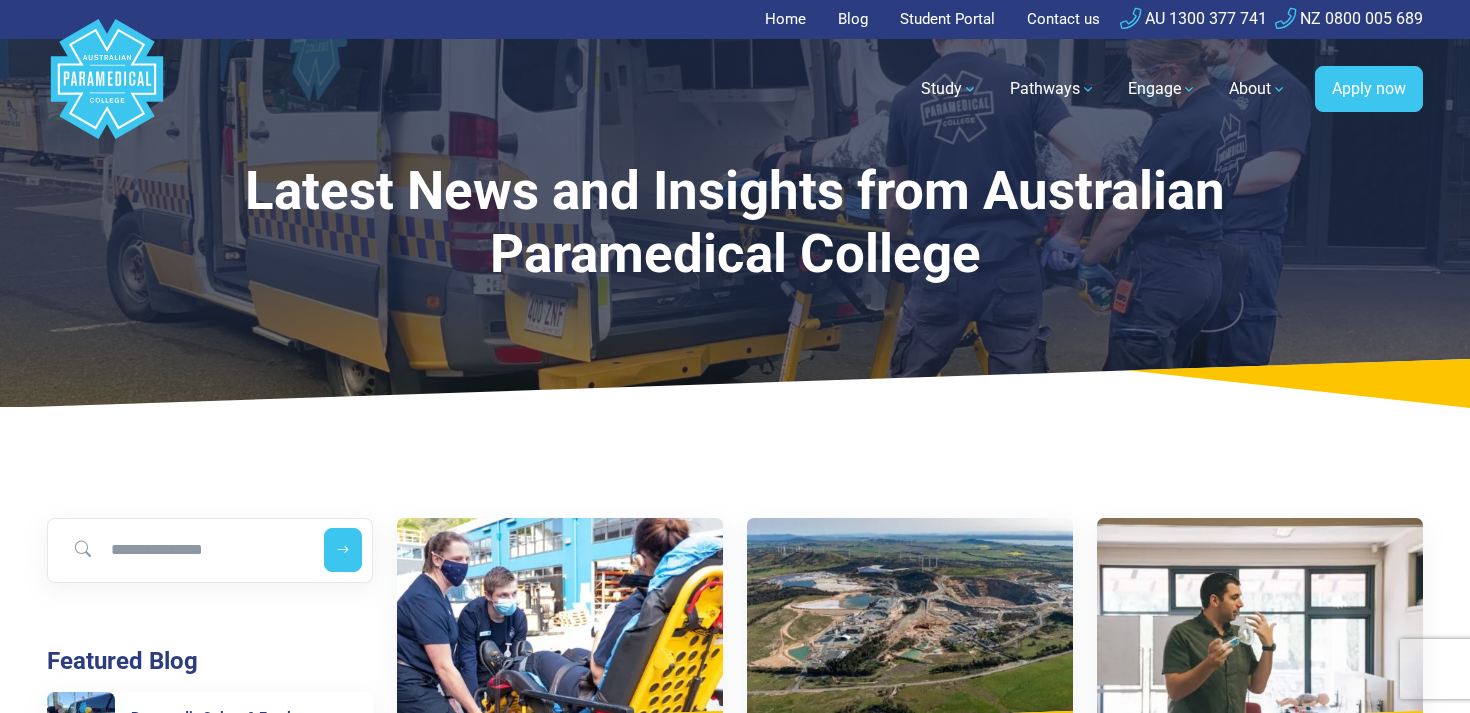 scroll, scrollTop: 0, scrollLeft: 0, axis: both 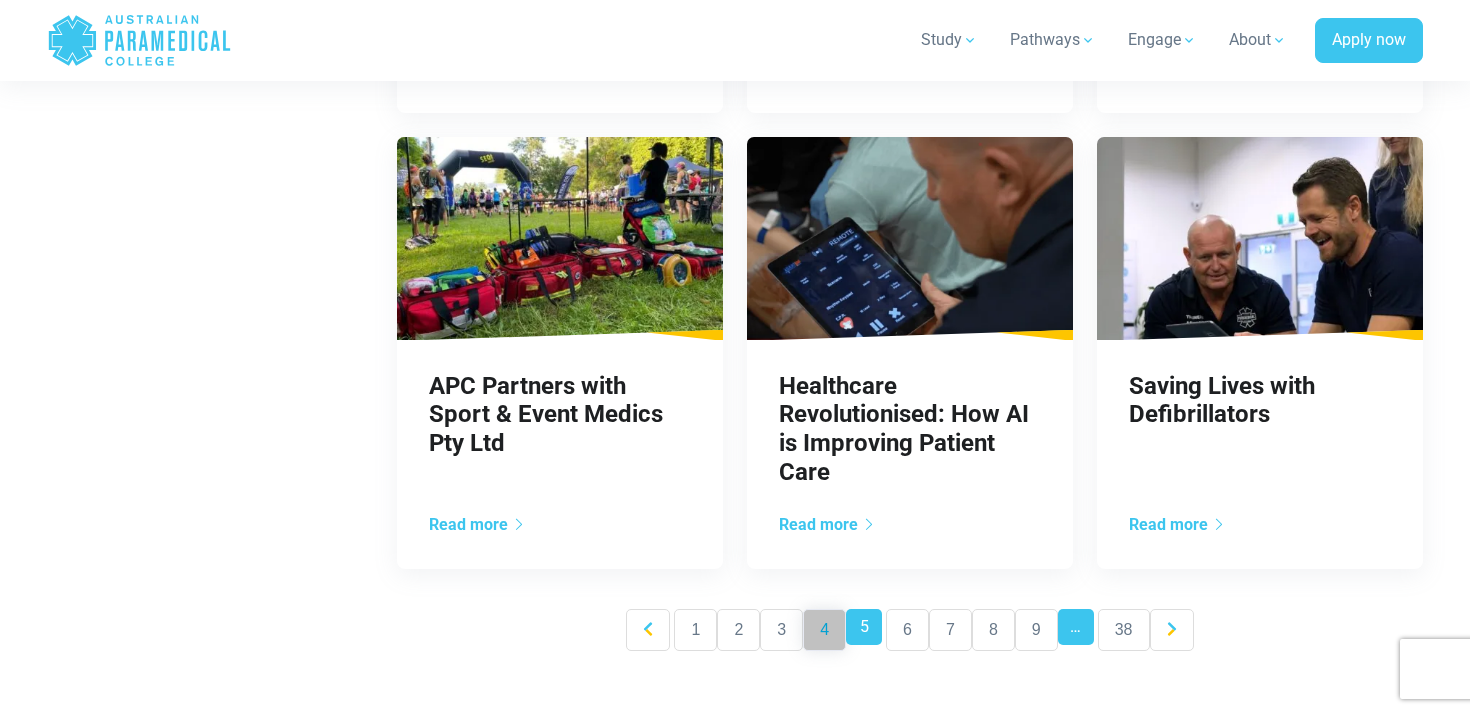 click on "4" at bounding box center [824, 630] 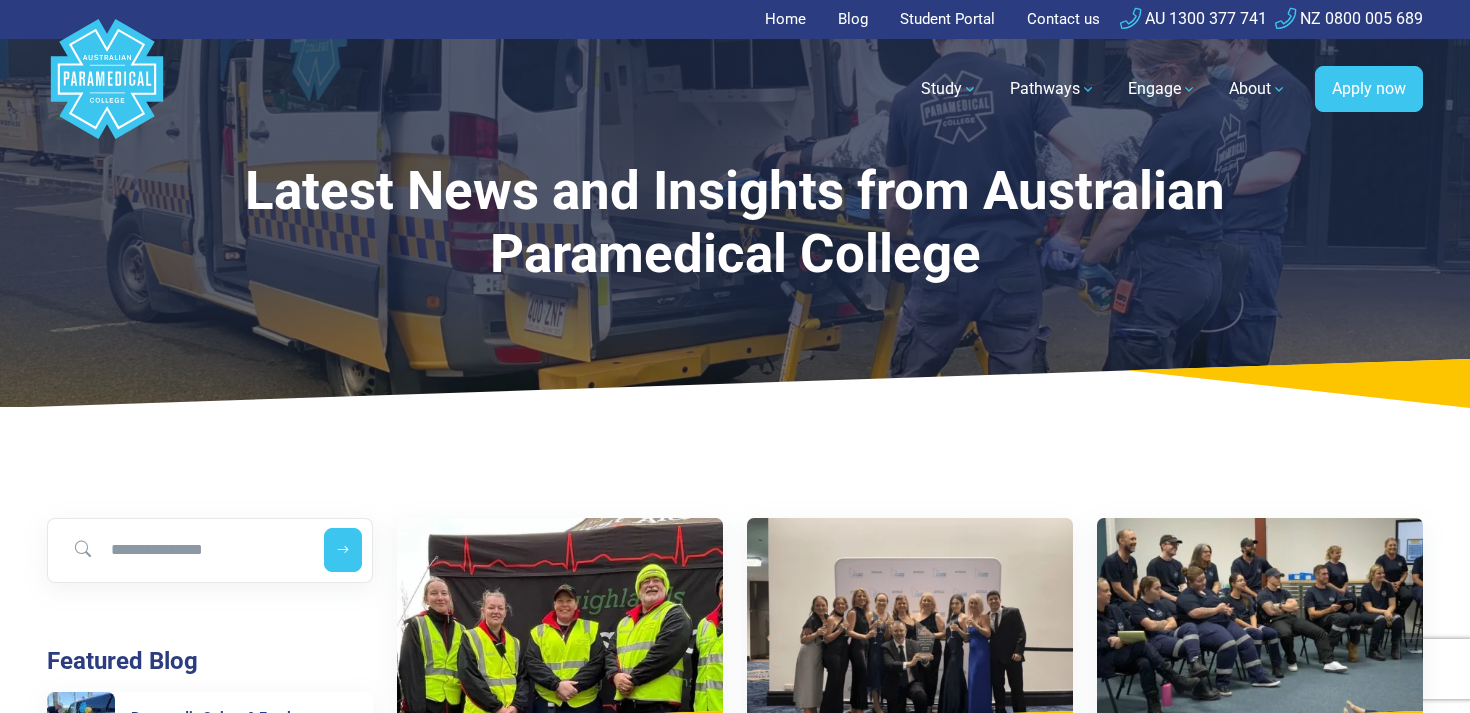 scroll, scrollTop: 0, scrollLeft: 0, axis: both 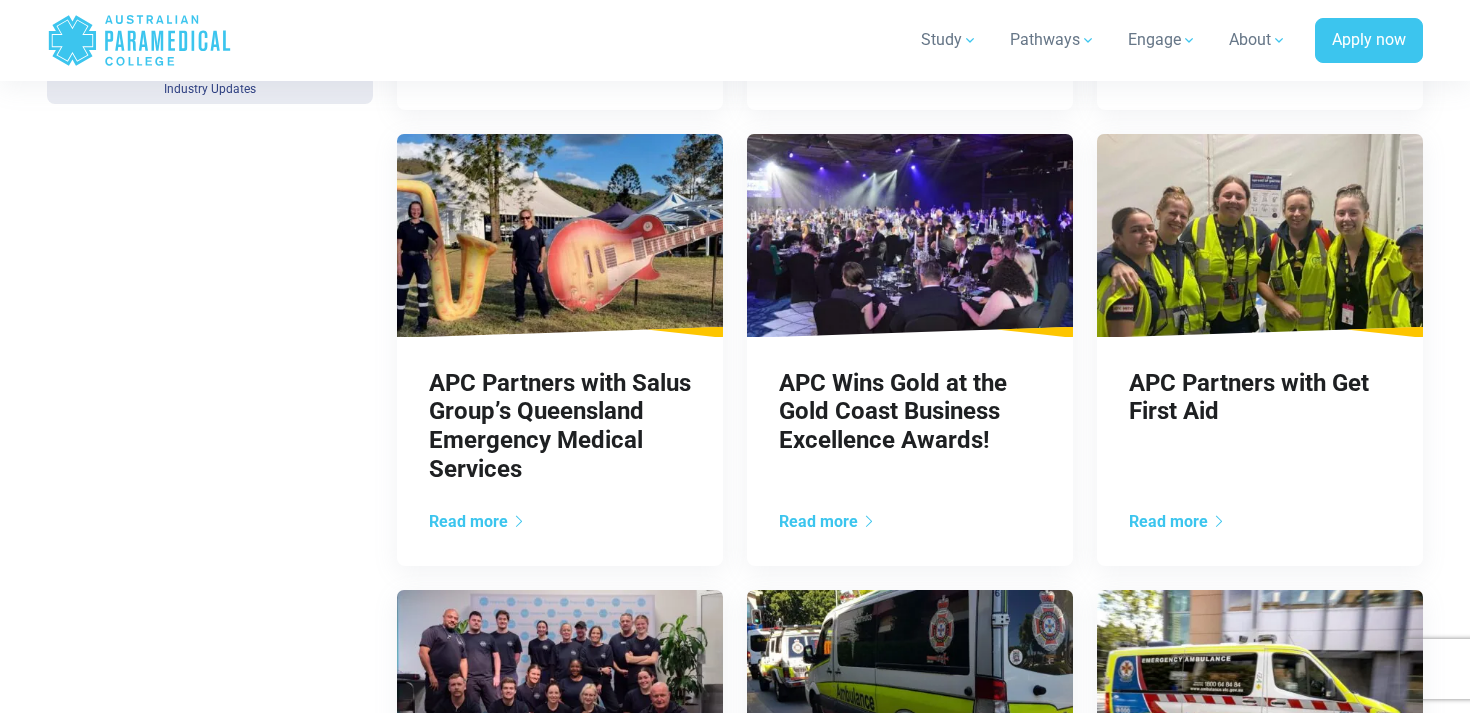 click at bounding box center [1260, 235] 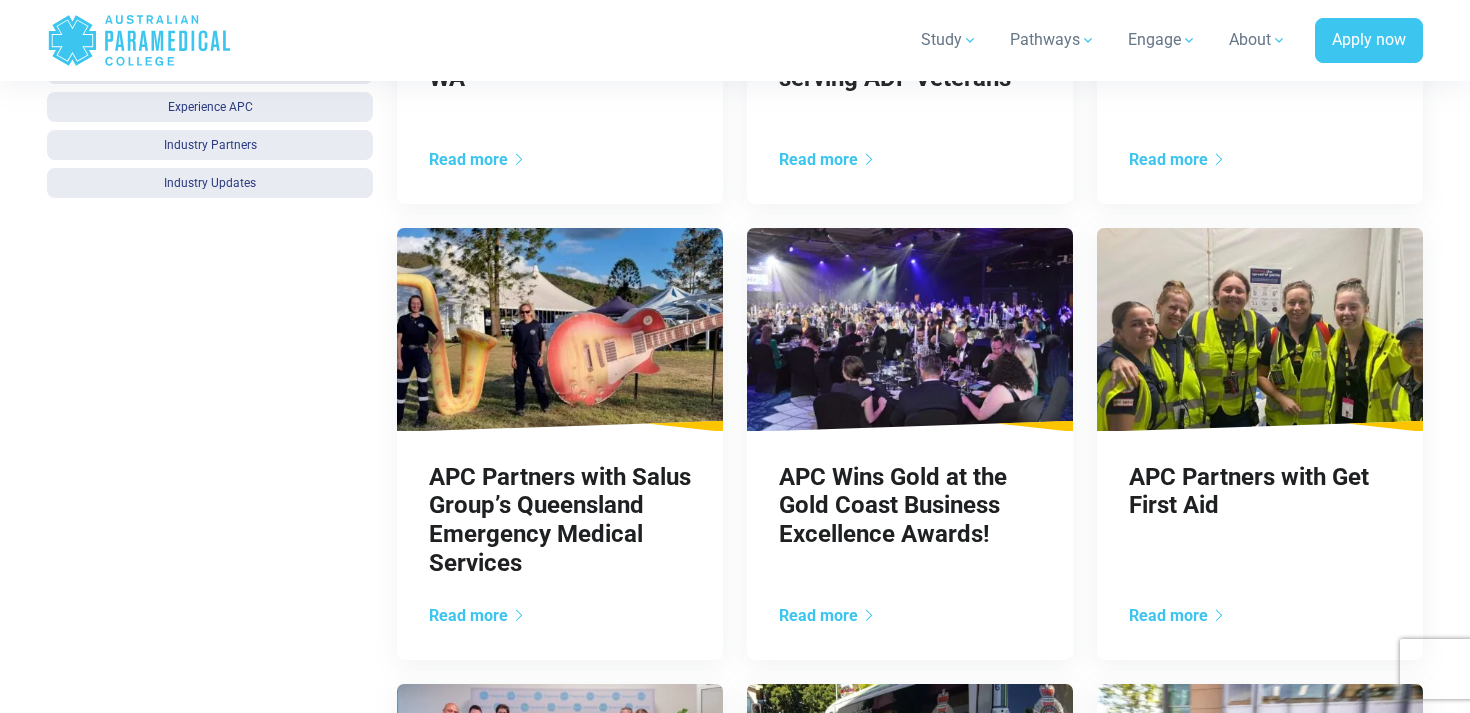 scroll, scrollTop: 1116, scrollLeft: 0, axis: vertical 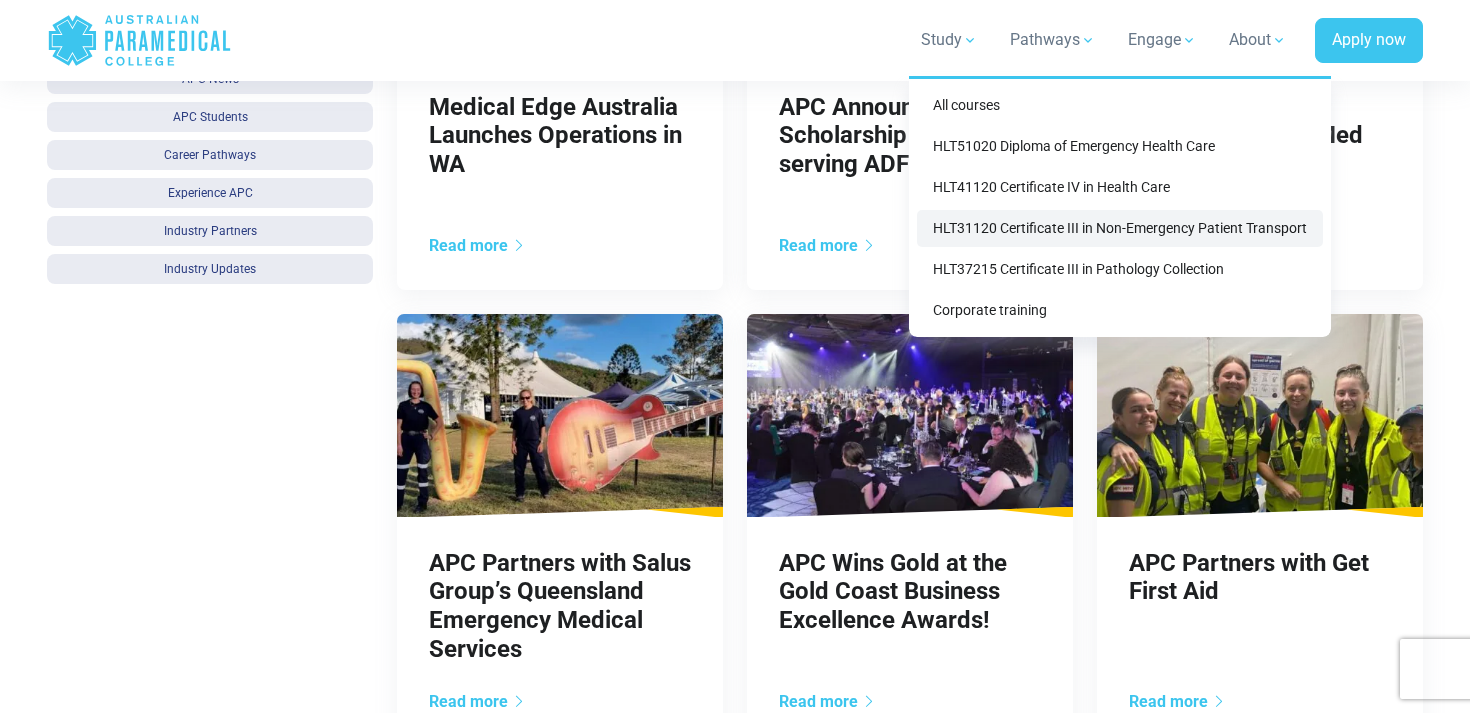click on "HLT31120 Certificate III in Non-Emergency Patient Transport" at bounding box center [1120, 228] 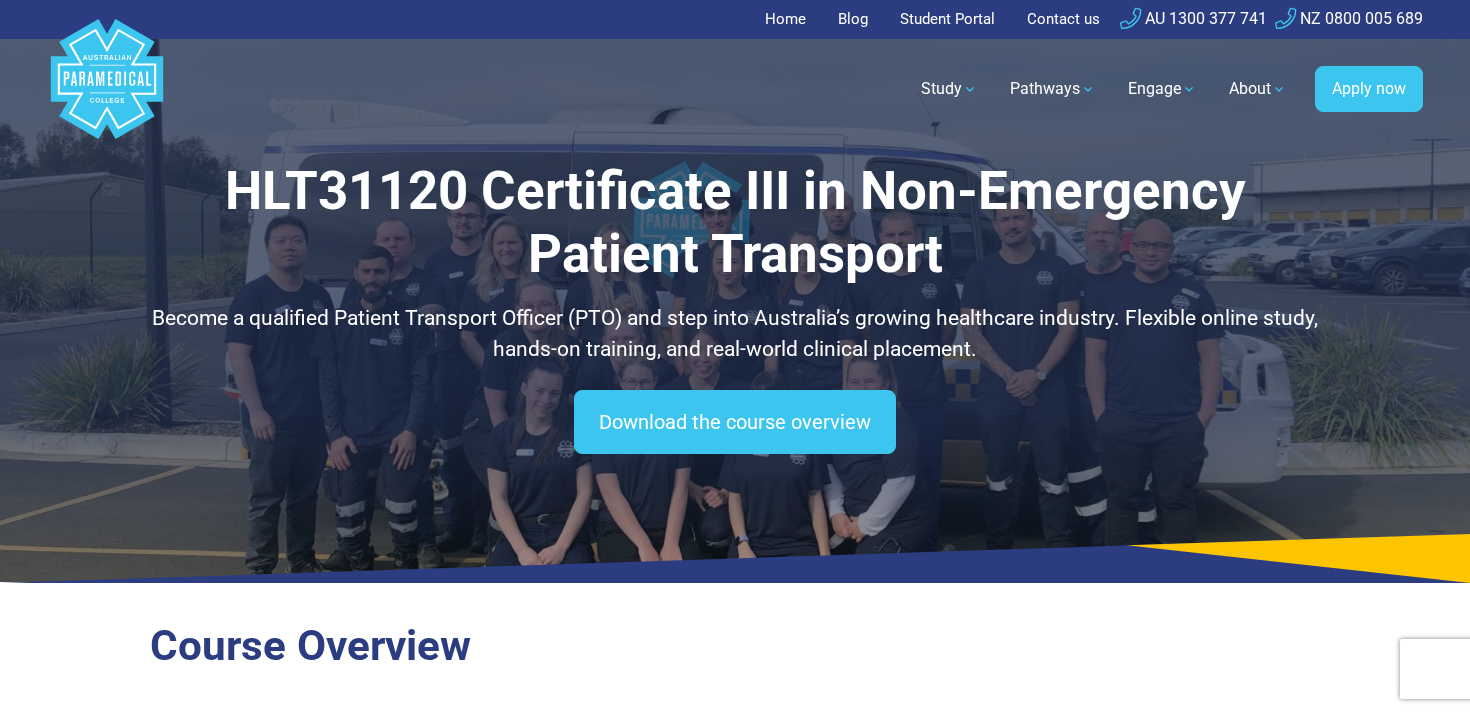 scroll, scrollTop: 0, scrollLeft: 0, axis: both 